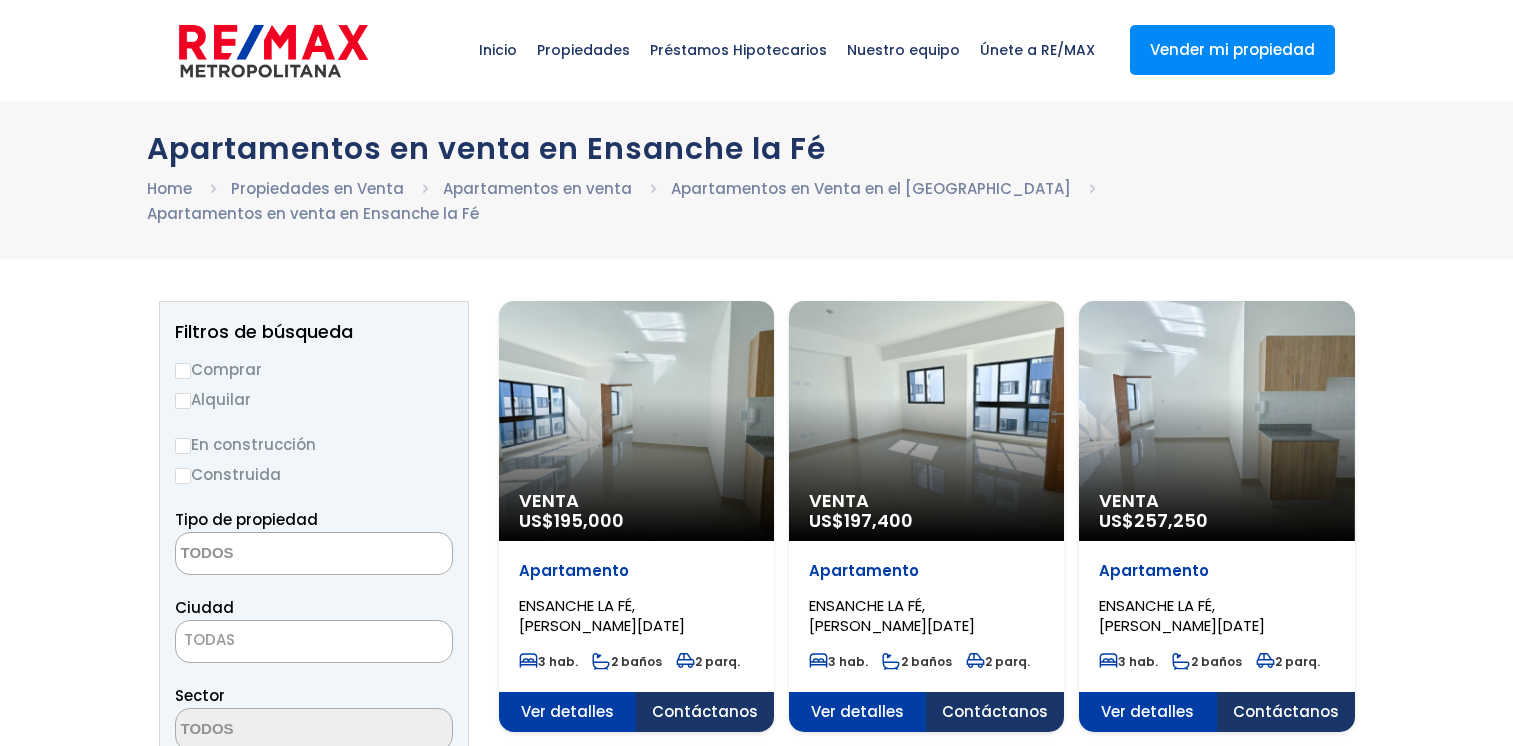 select 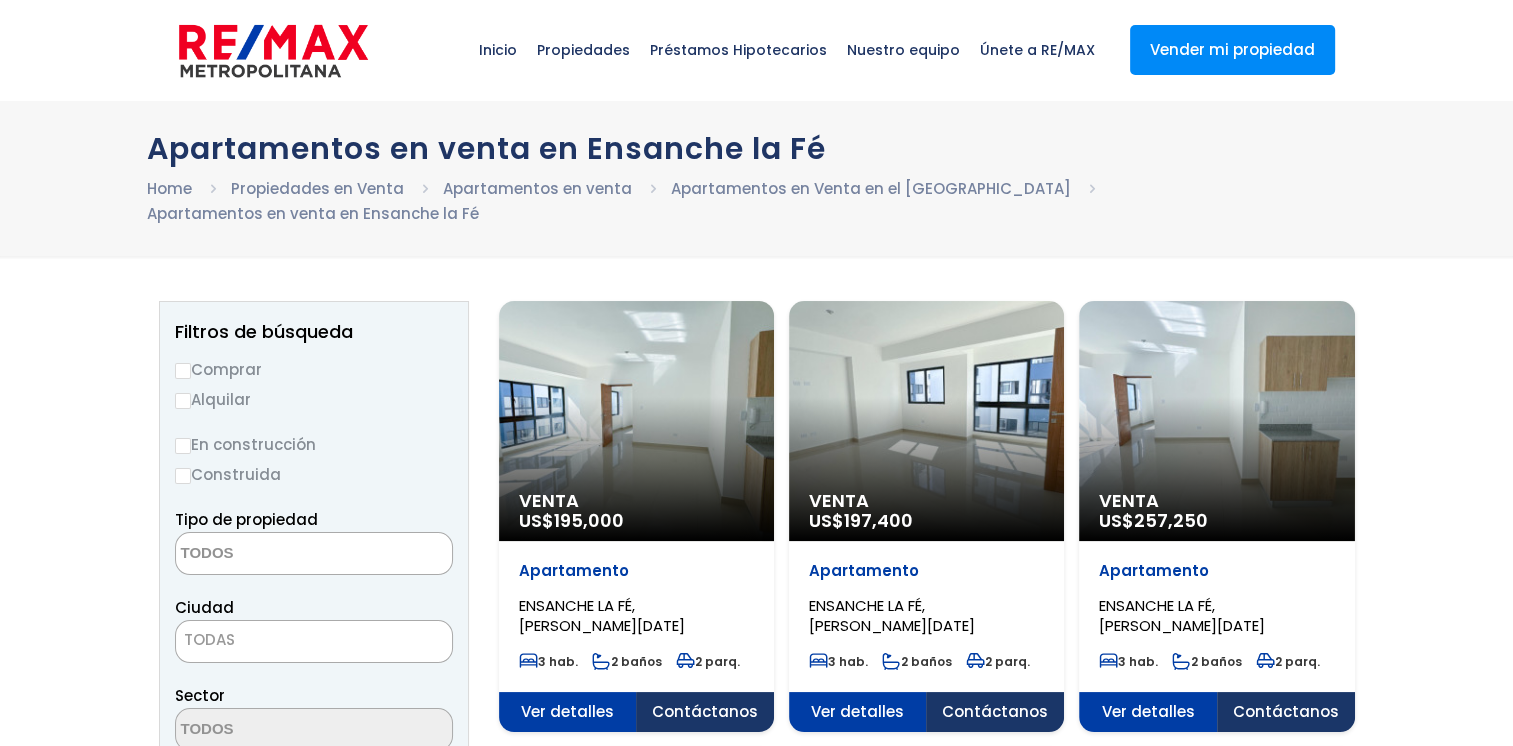 scroll, scrollTop: 0, scrollLeft: 0, axis: both 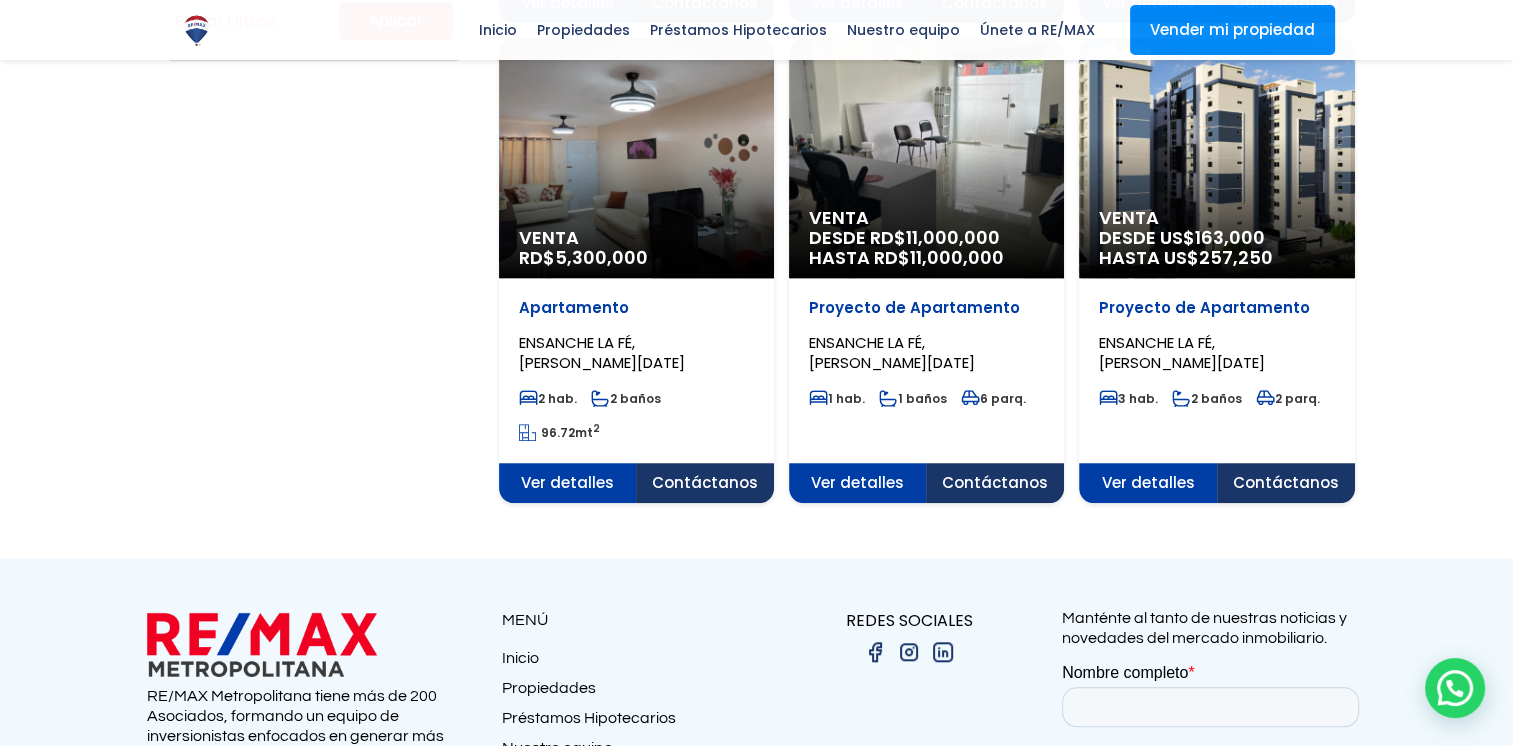 click on "Ver detalles" at bounding box center (568, -889) 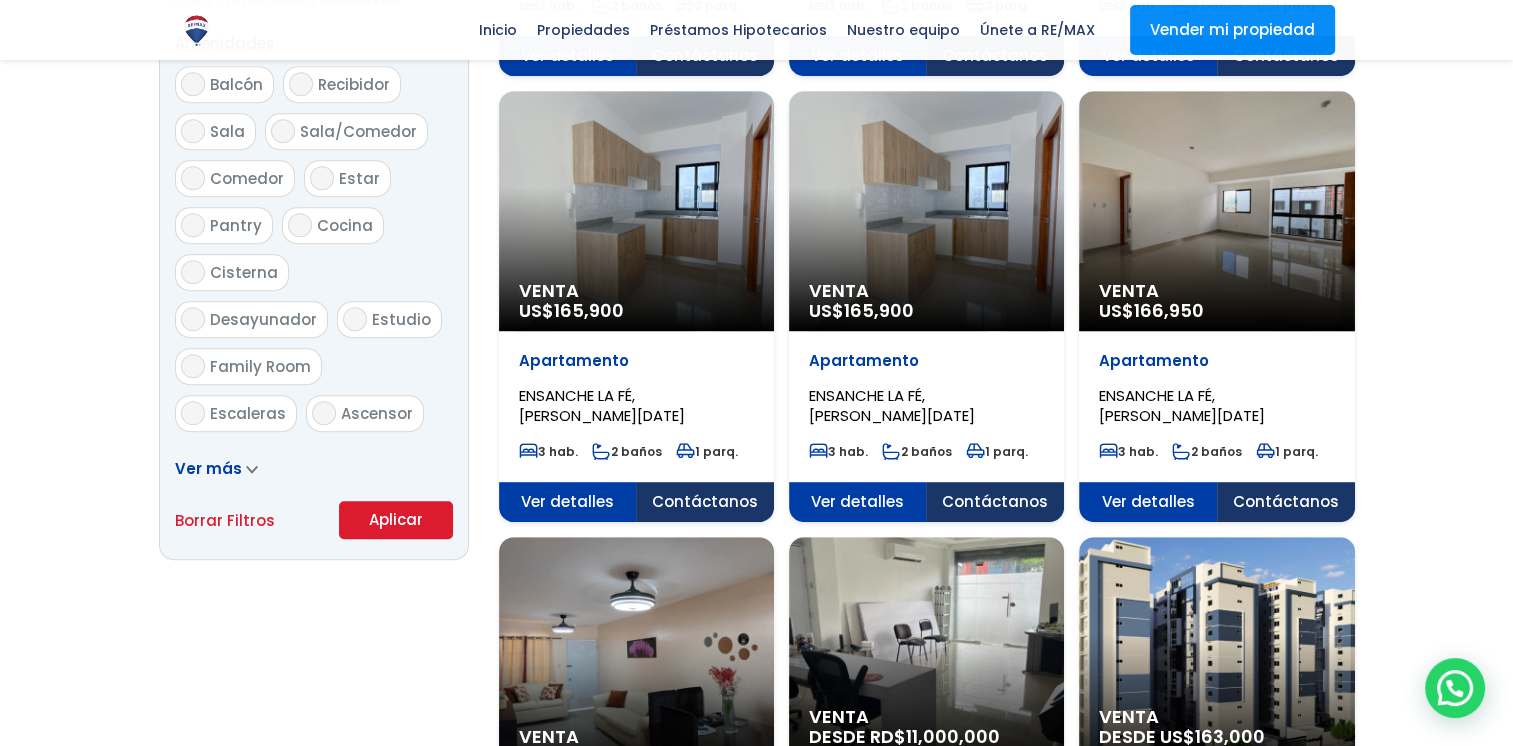scroll, scrollTop: 1100, scrollLeft: 0, axis: vertical 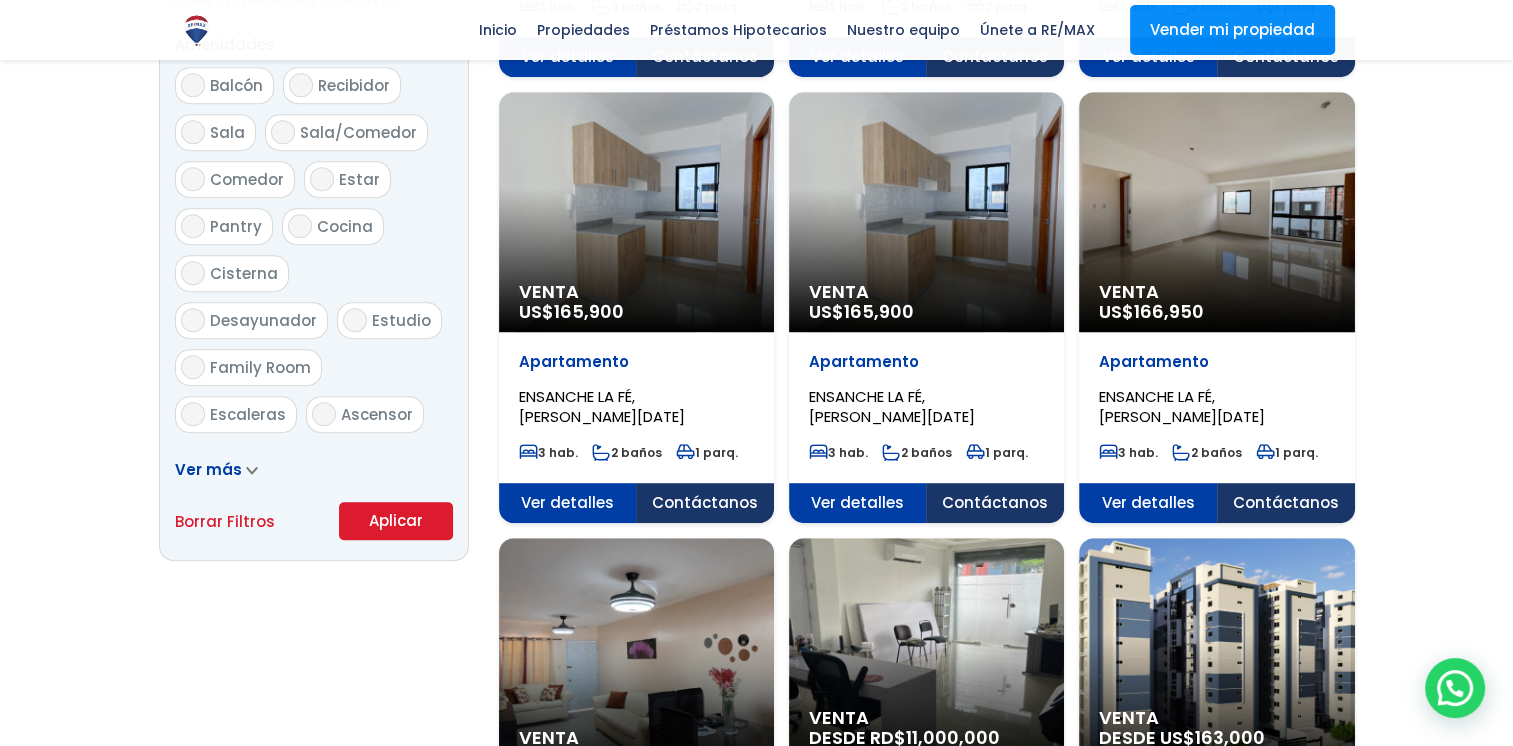 click on "Venta
US$  165,900" at bounding box center (636, -680) 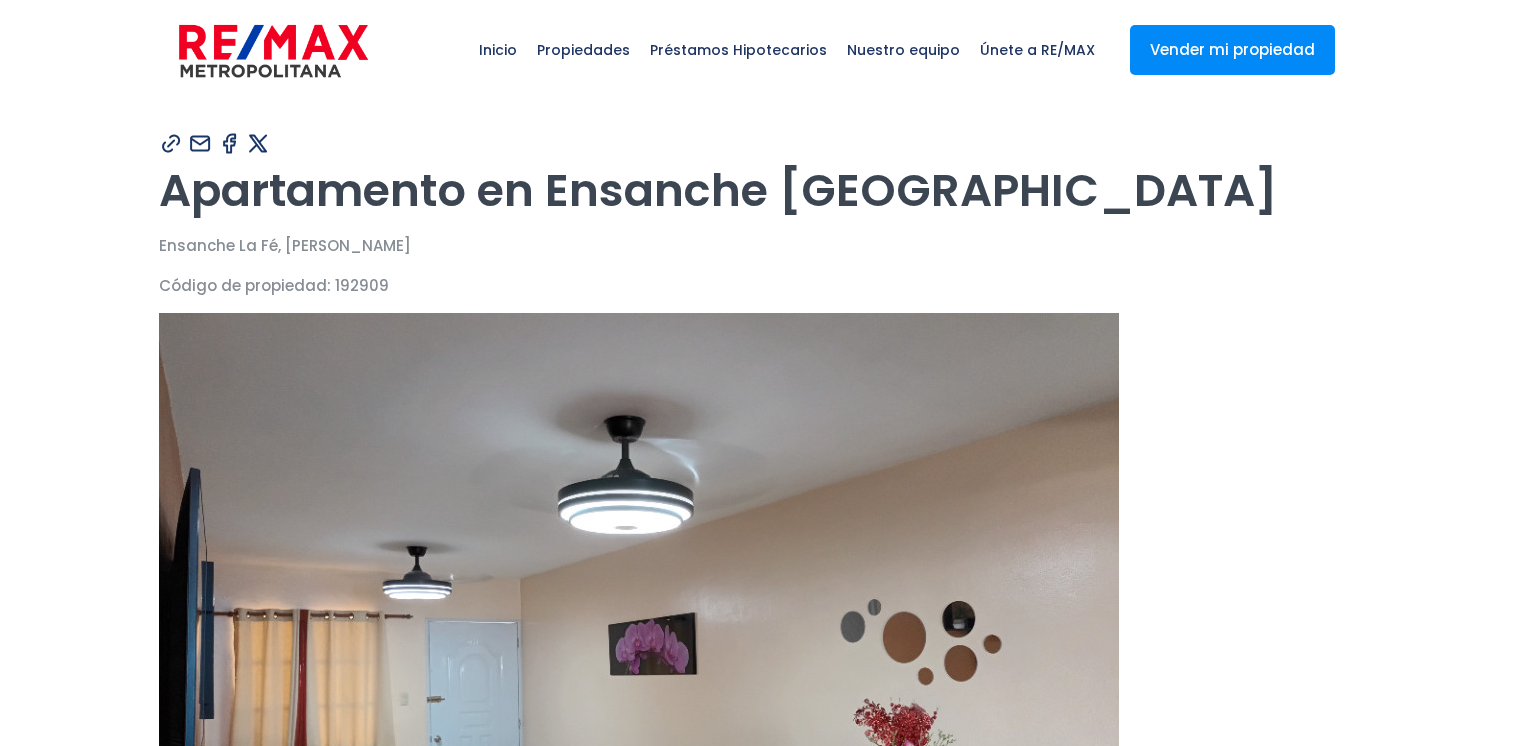 scroll, scrollTop: 0, scrollLeft: 0, axis: both 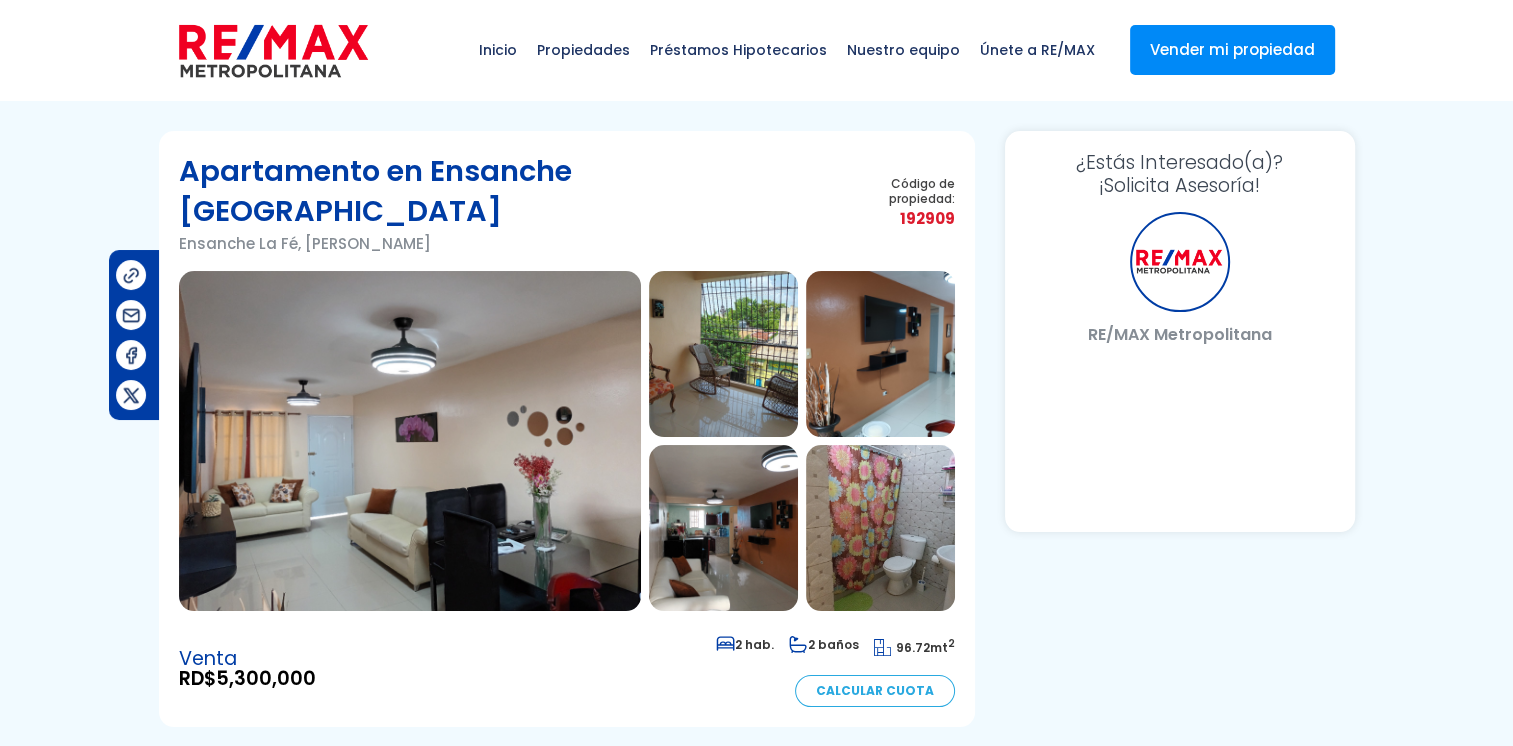 select on "DO" 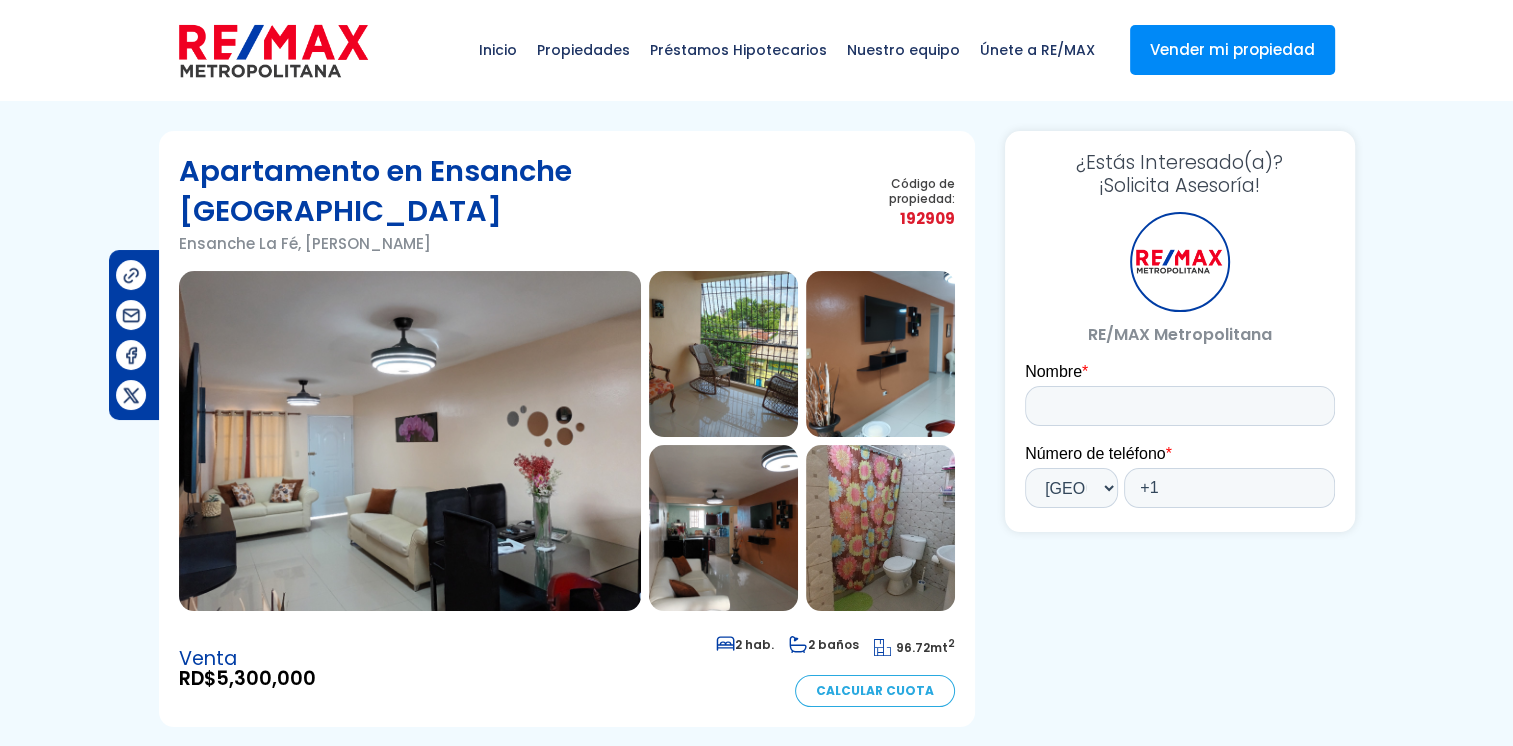 scroll, scrollTop: 0, scrollLeft: 0, axis: both 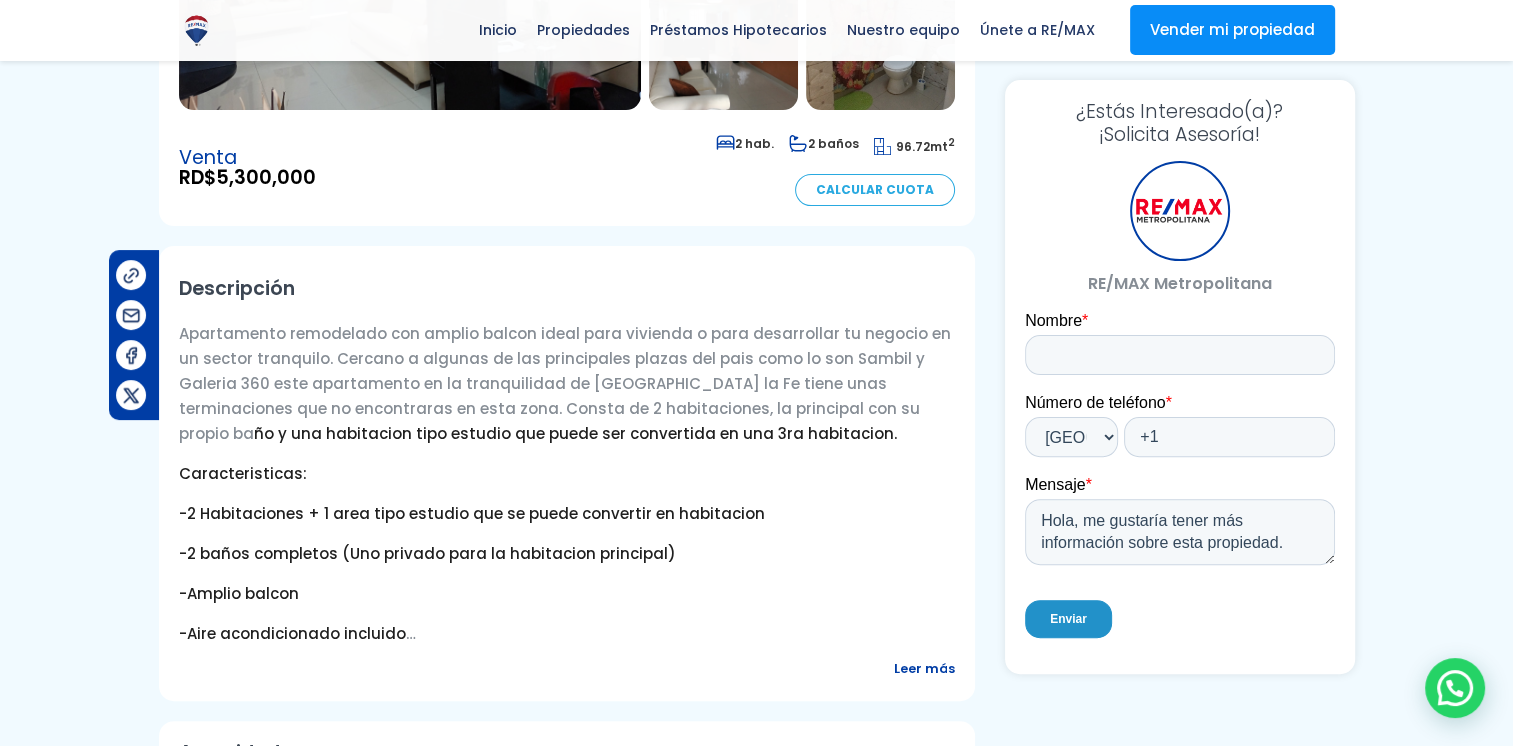 click on "Leer más" at bounding box center (924, 668) 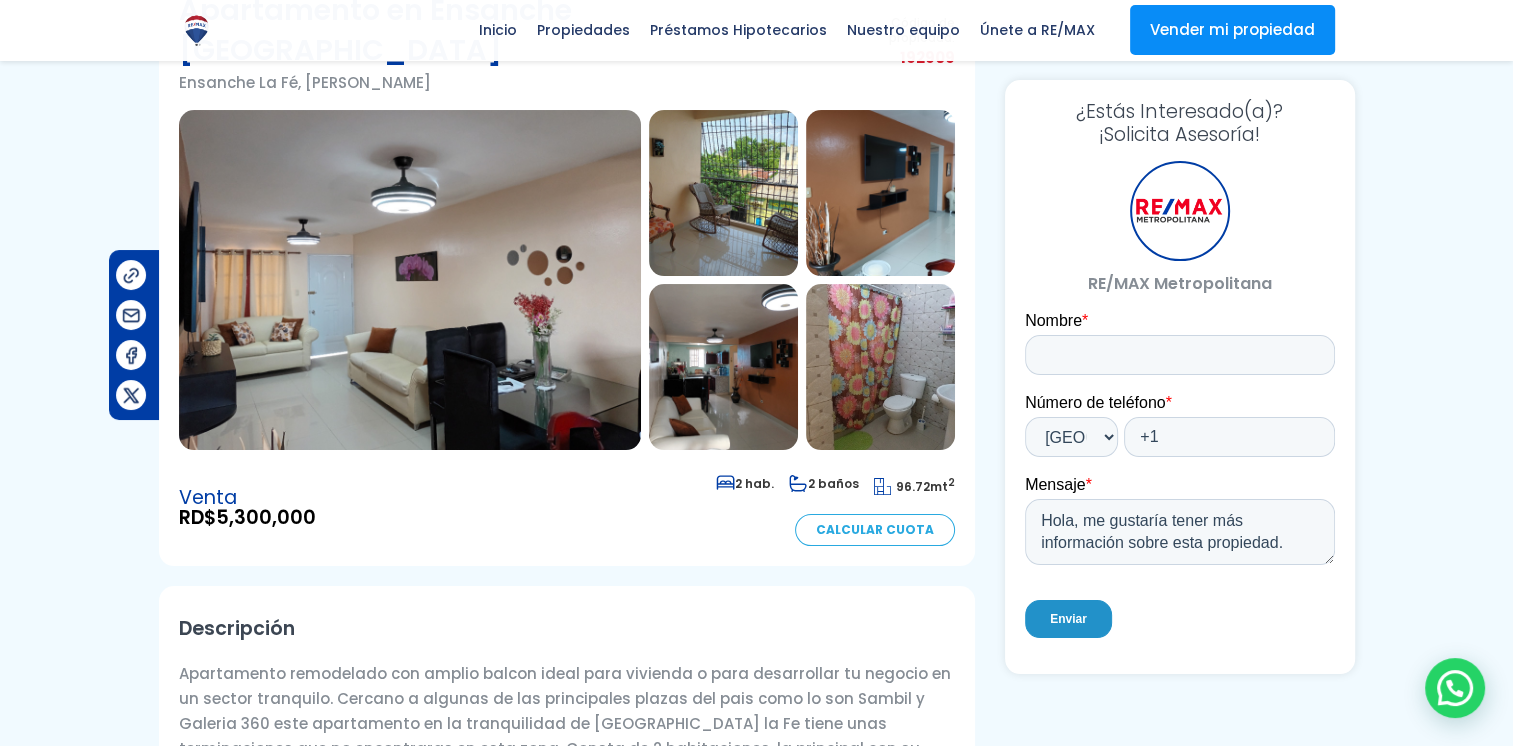 scroll, scrollTop: 0, scrollLeft: 0, axis: both 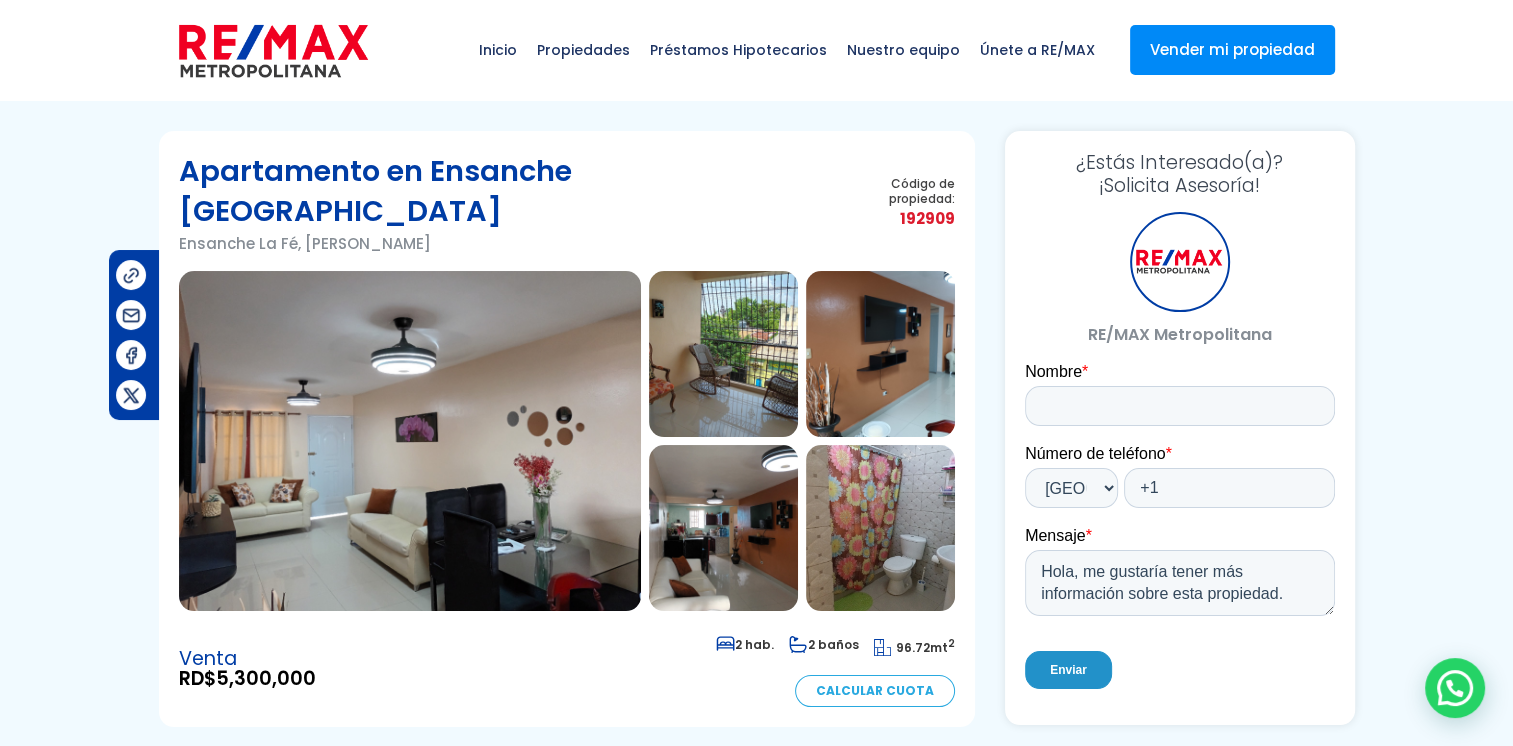 click at bounding box center (723, 354) 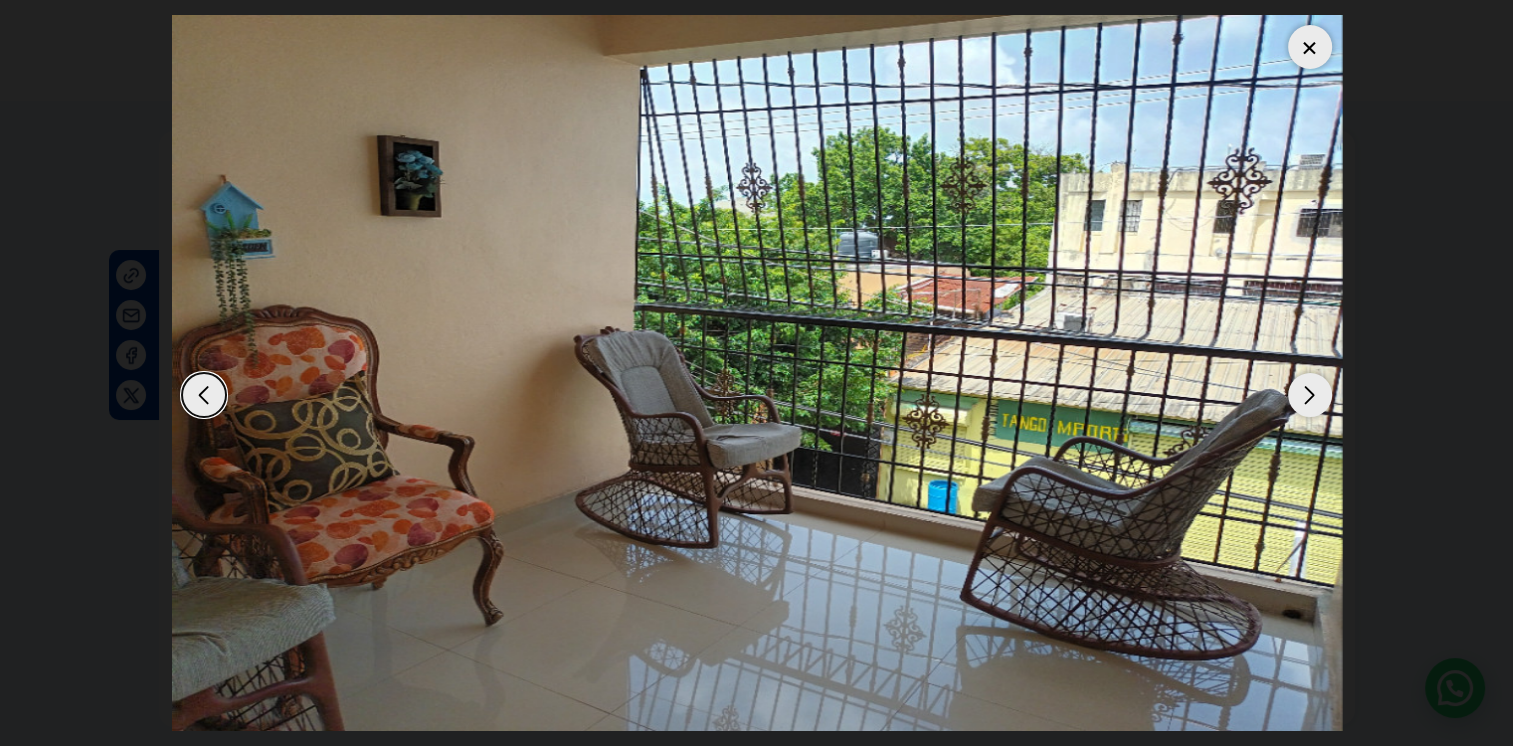 click at bounding box center (1310, 395) 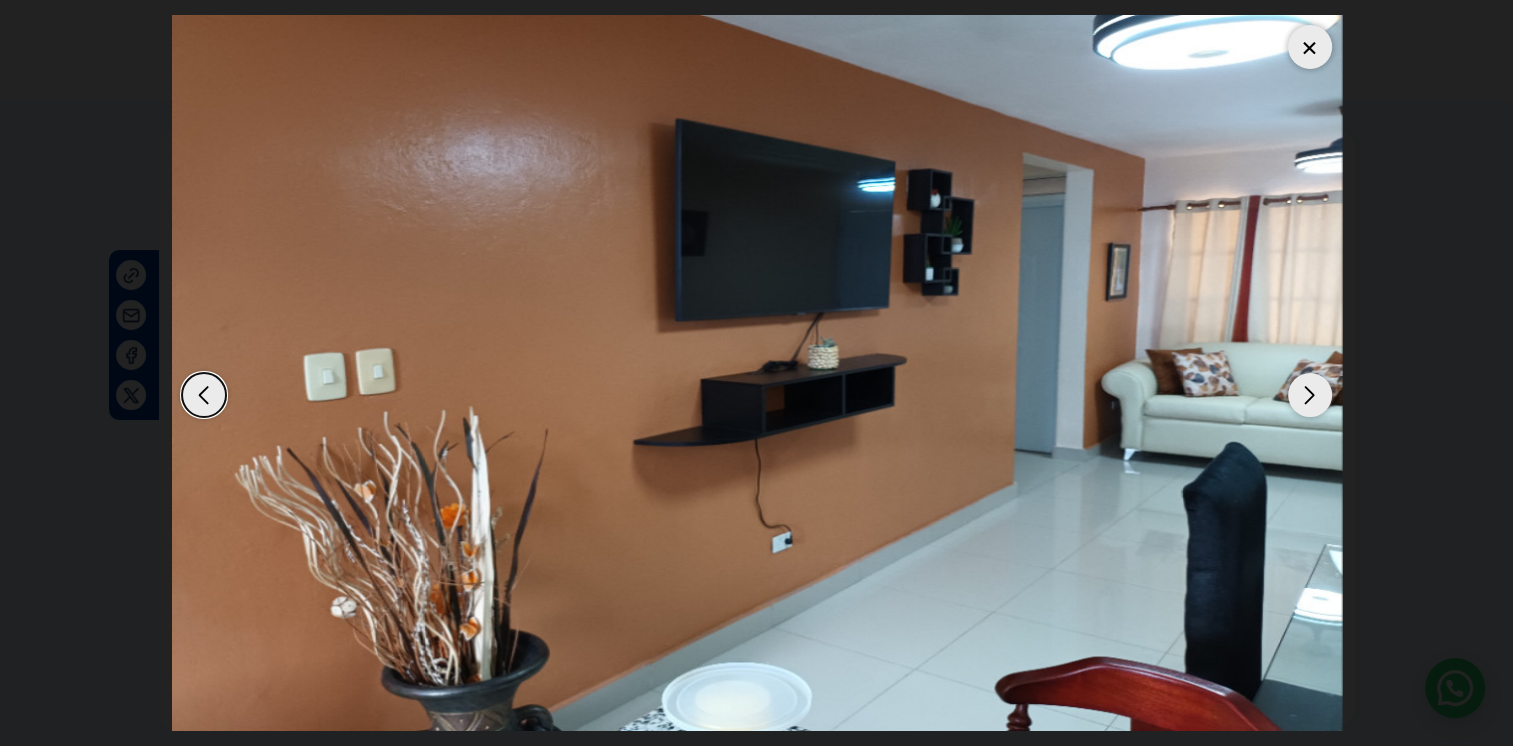 click at bounding box center [1310, 395] 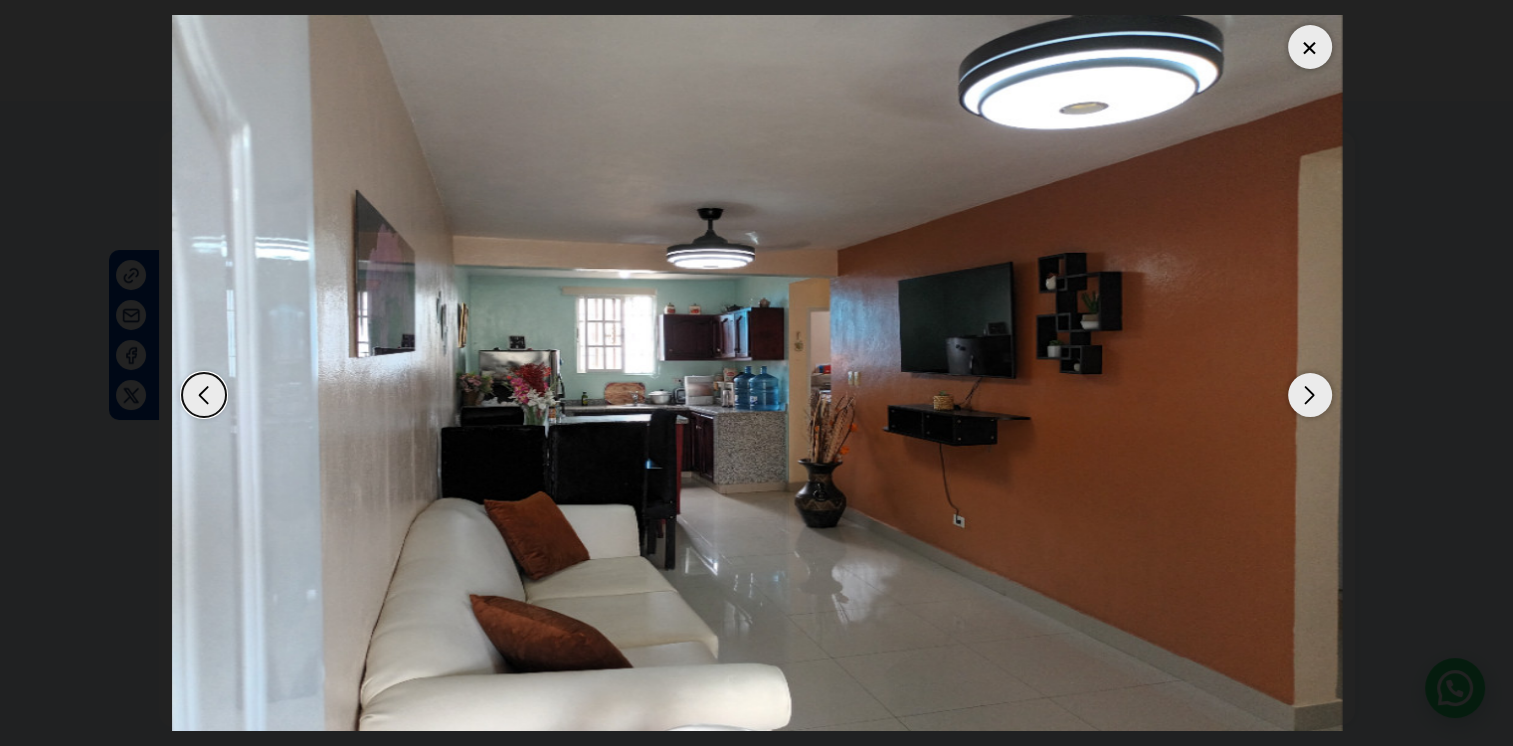 click at bounding box center [1310, 395] 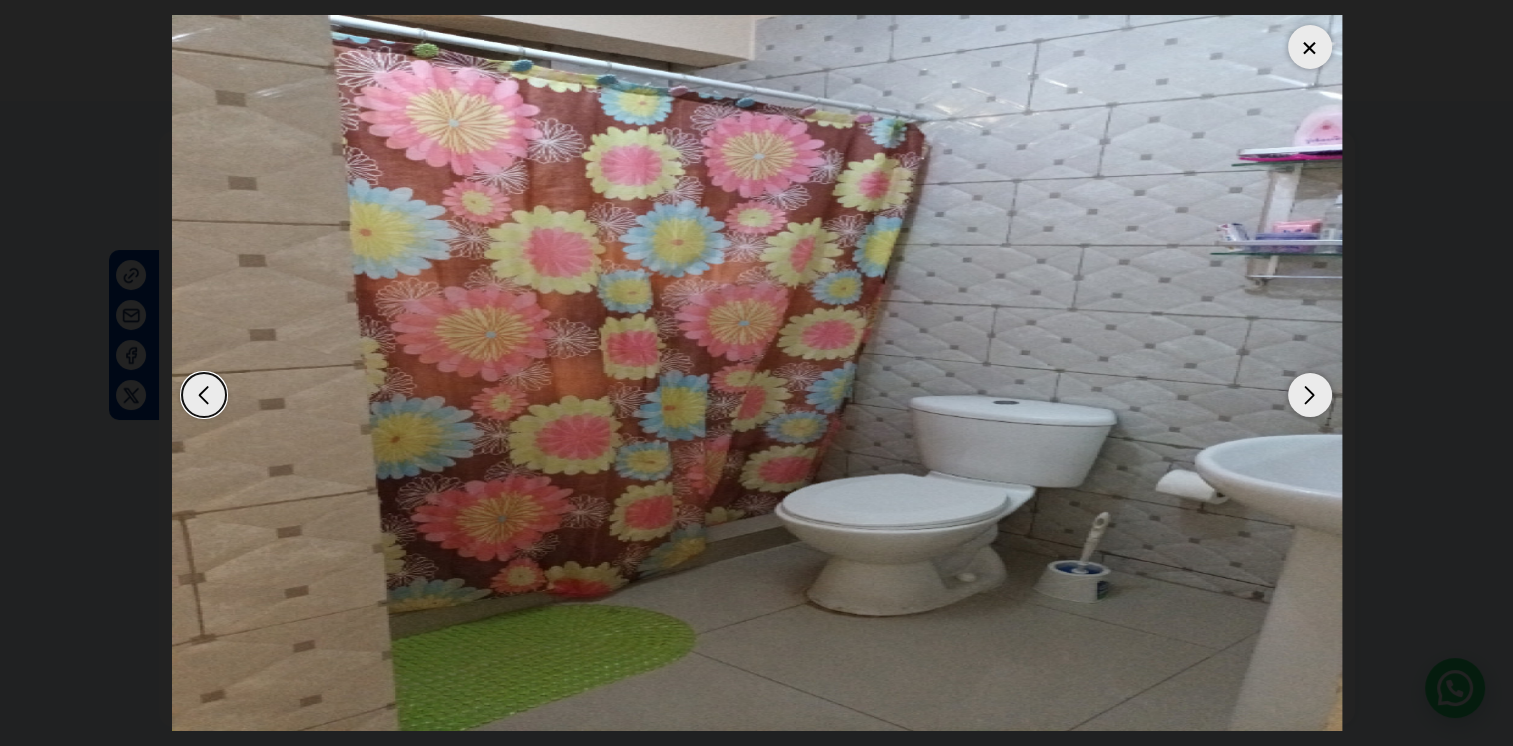 click at bounding box center (1310, 395) 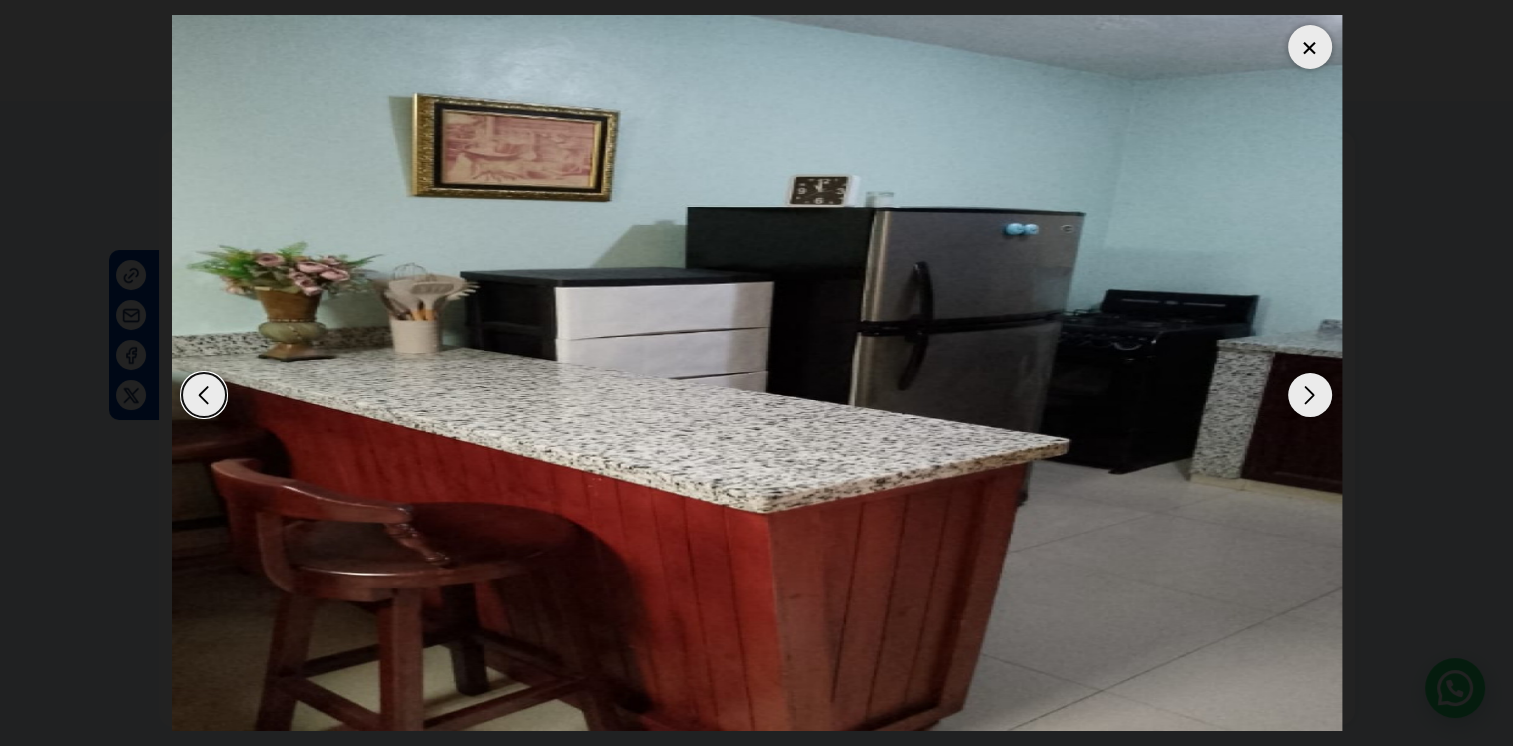 click at bounding box center (1310, 395) 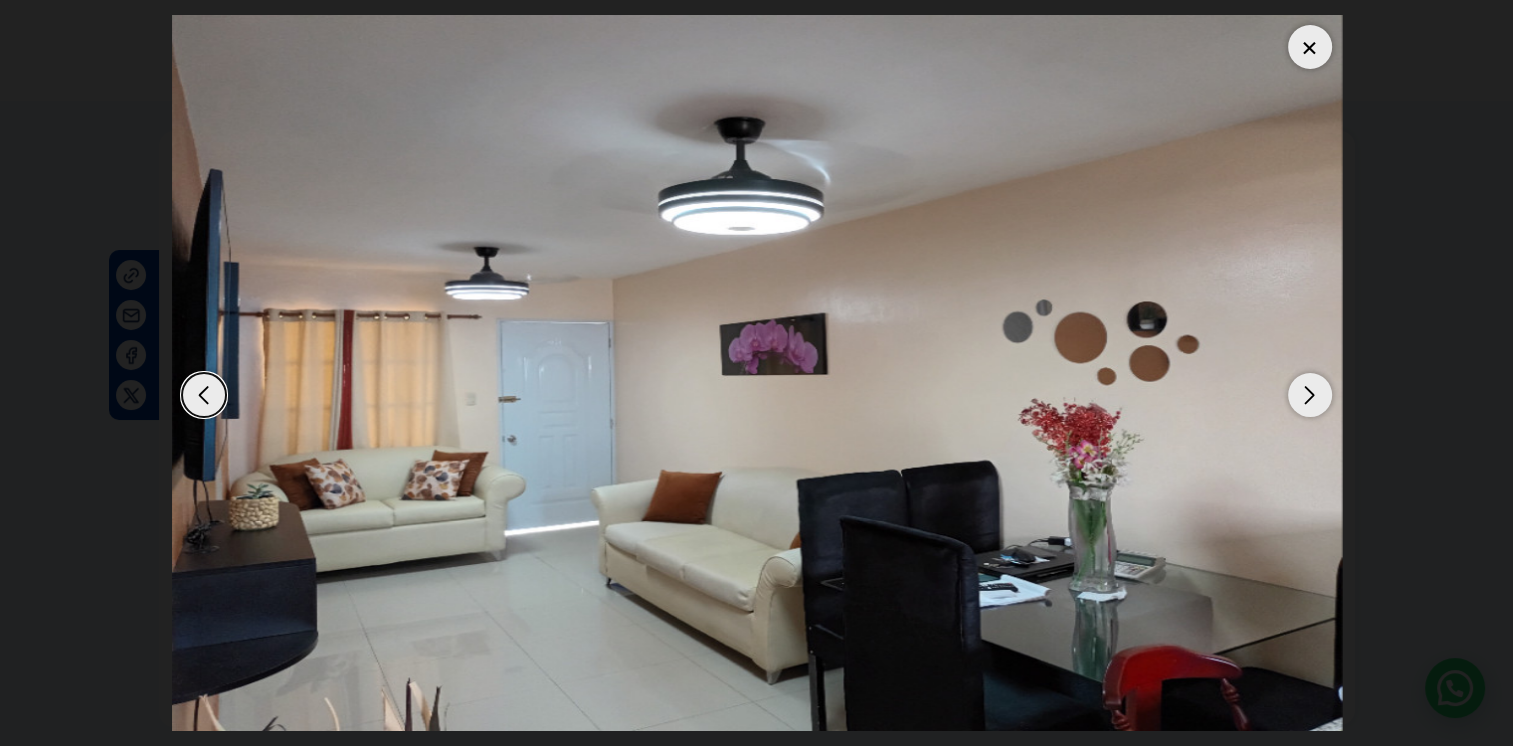 click at bounding box center (1310, 47) 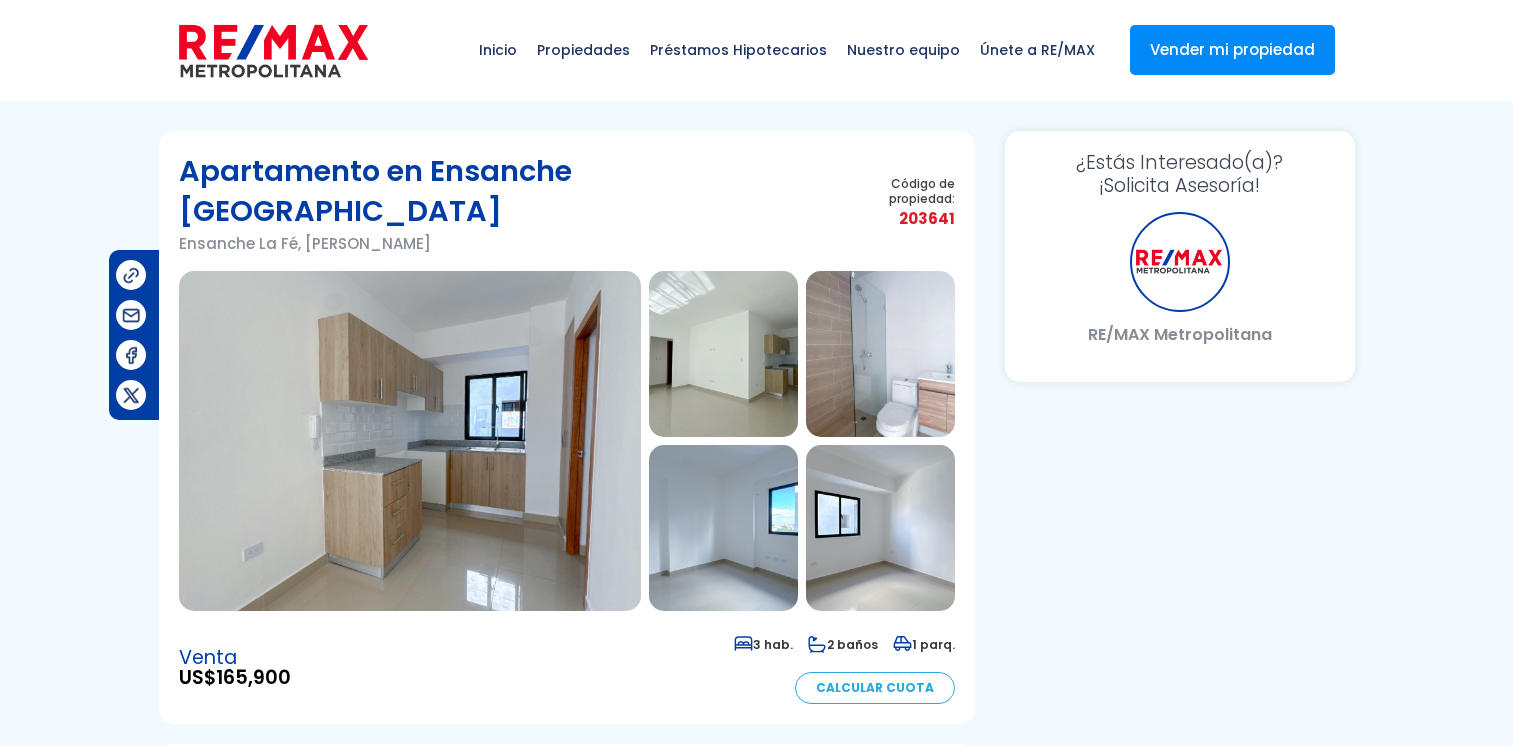 scroll, scrollTop: 0, scrollLeft: 0, axis: both 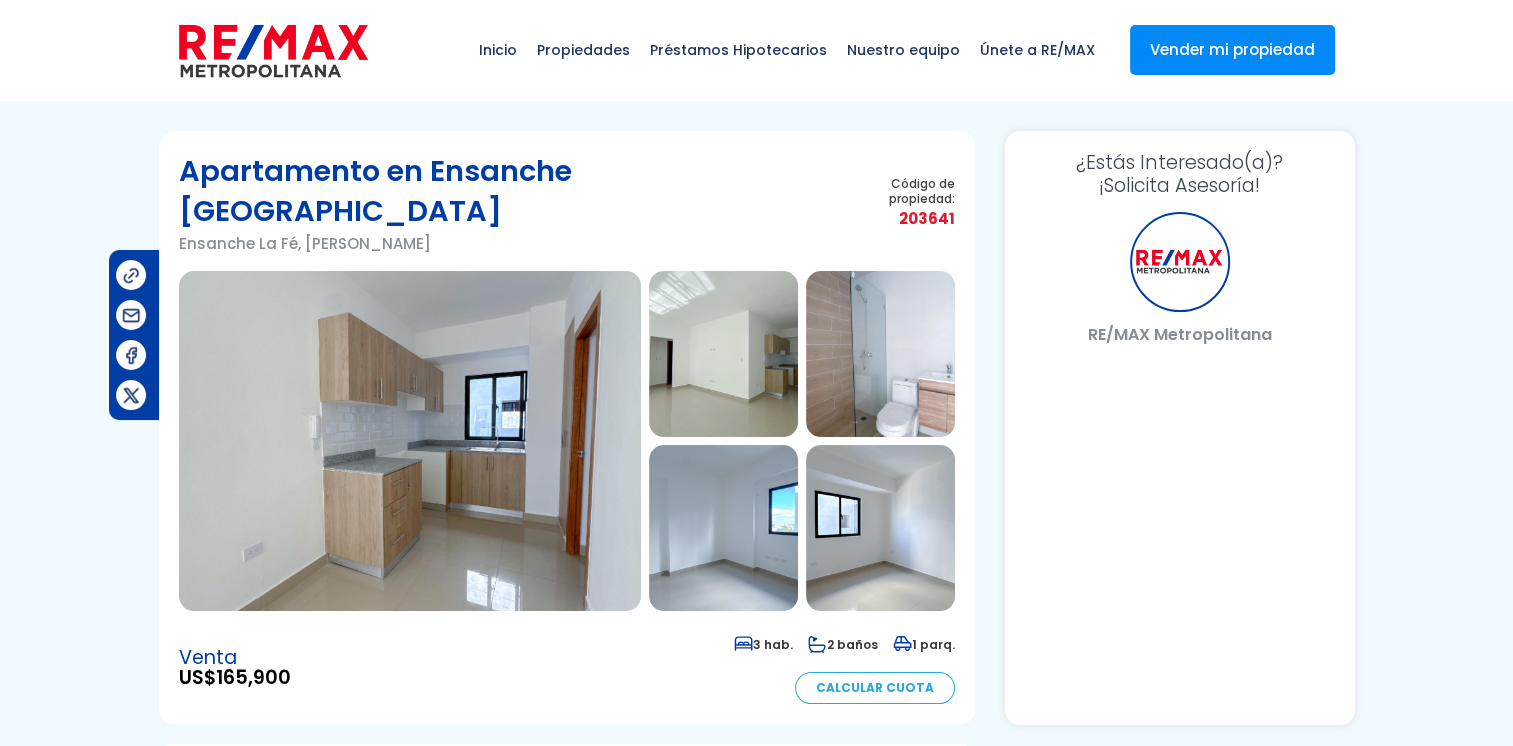 select on "DO" 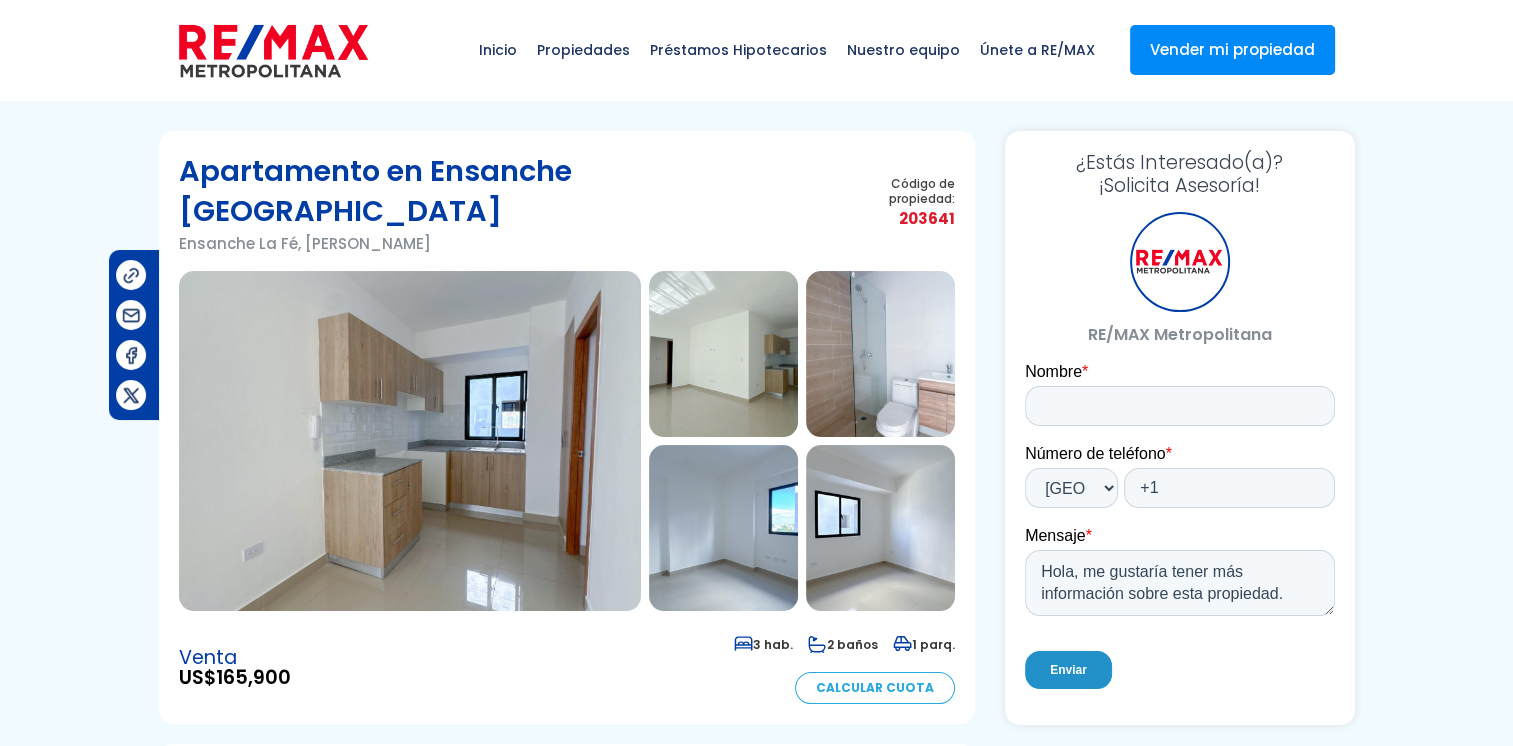 scroll, scrollTop: 0, scrollLeft: 0, axis: both 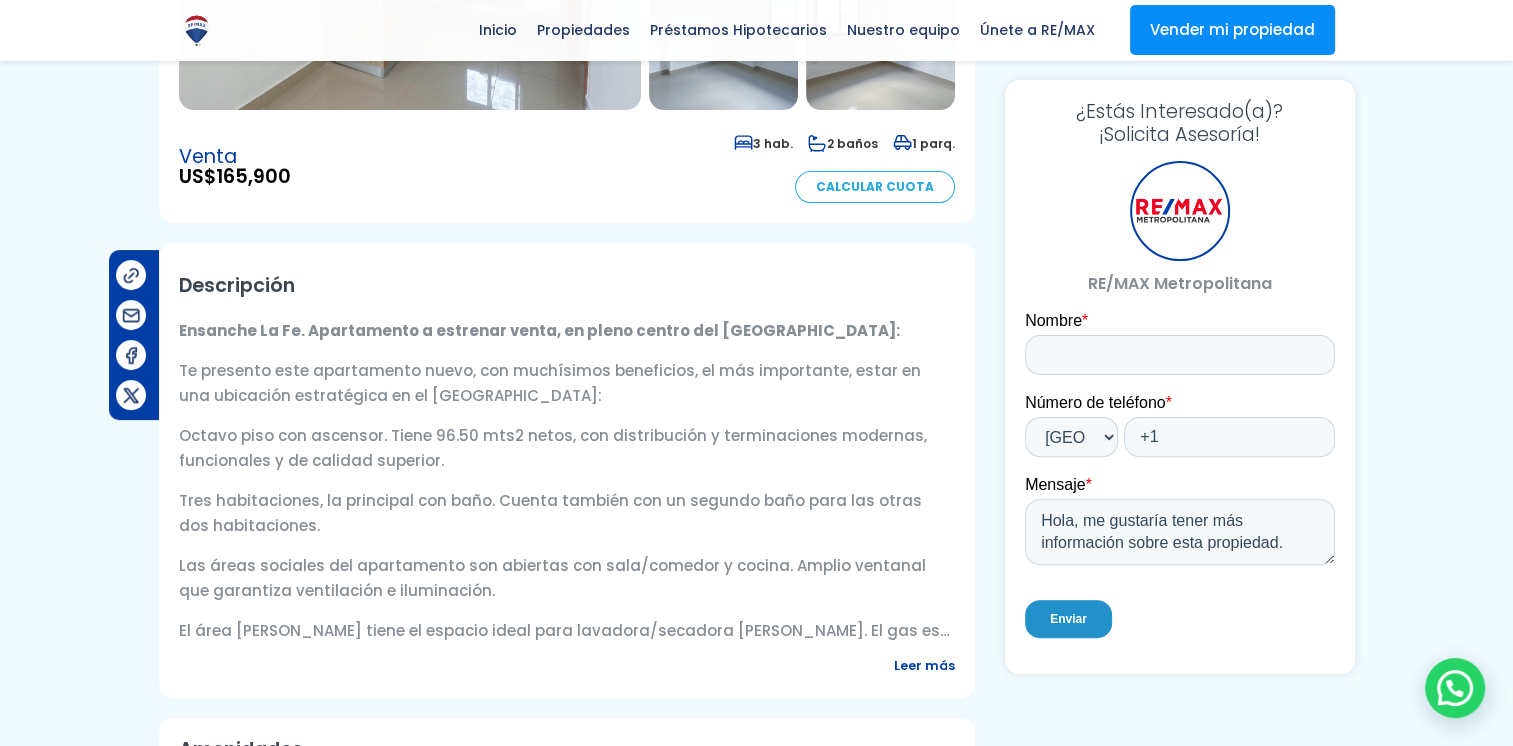 click on "Leer más" at bounding box center [924, 665] 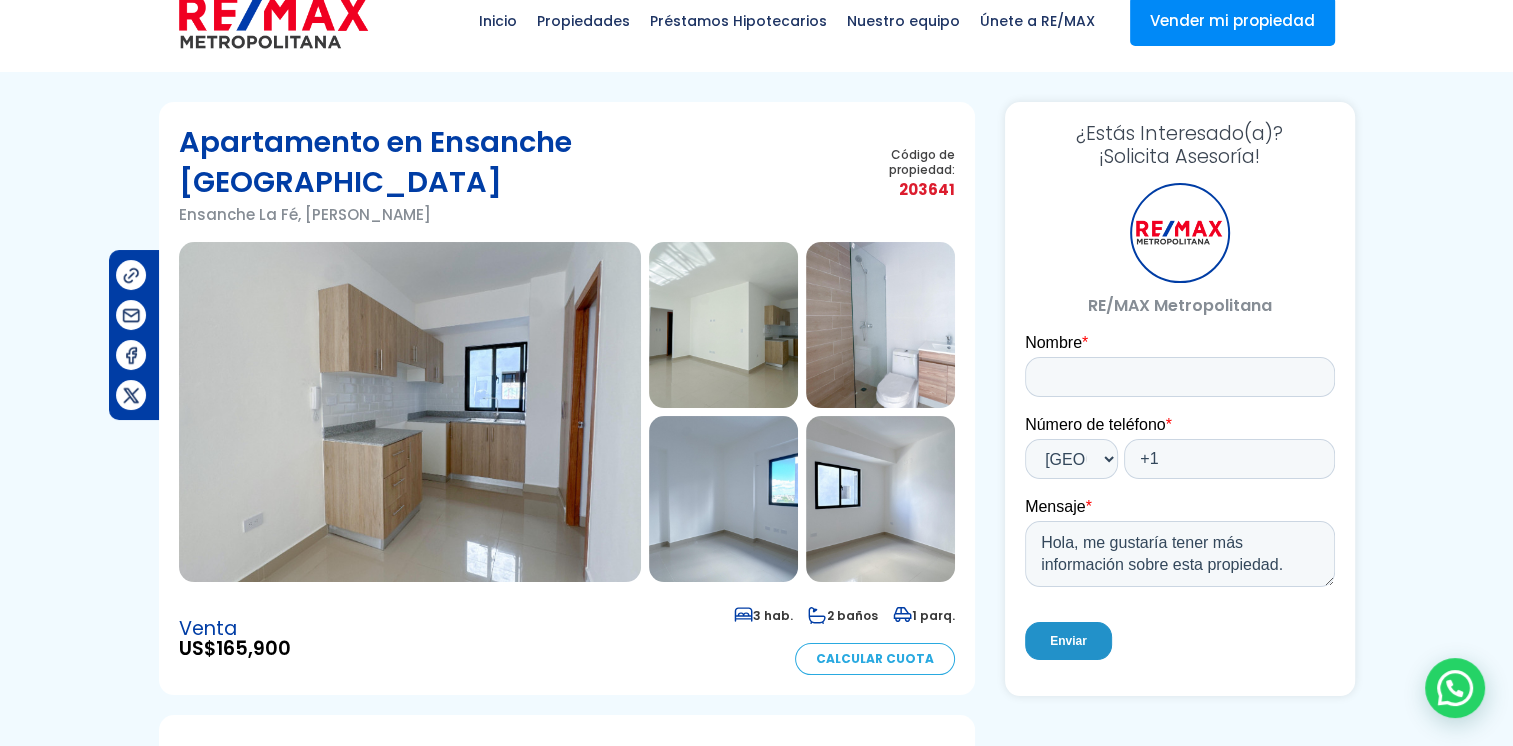 scroll, scrollTop: 0, scrollLeft: 0, axis: both 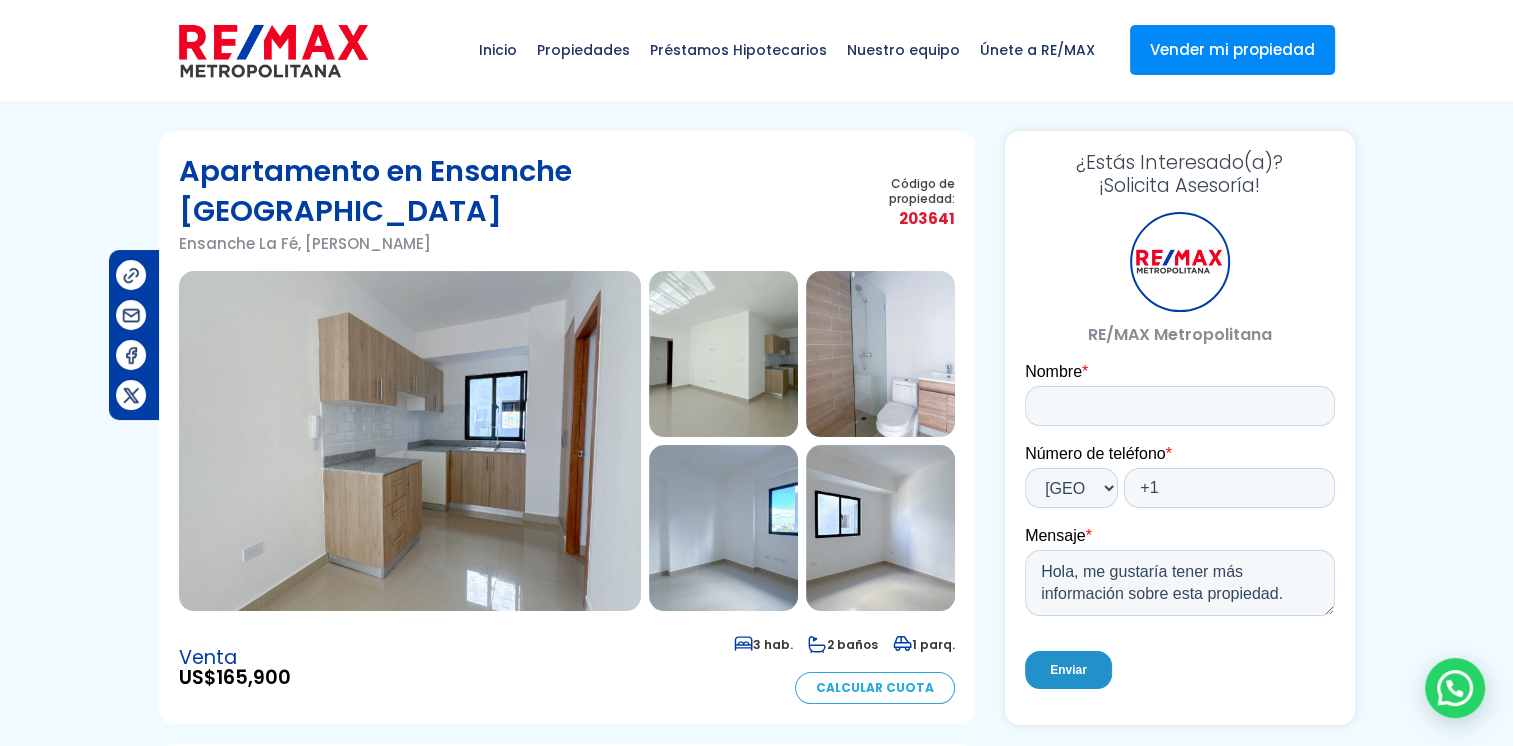 click at bounding box center (723, 354) 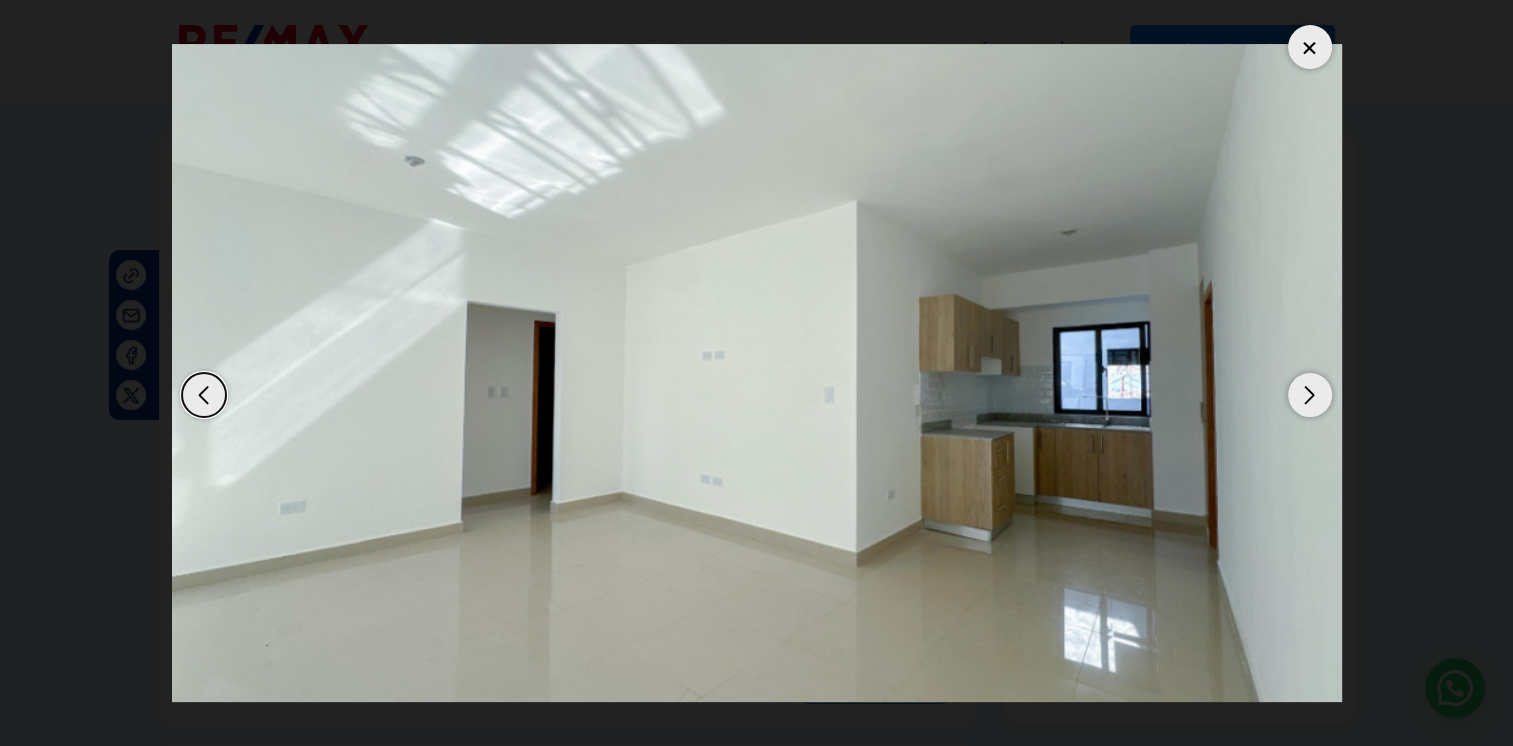 click at bounding box center (1310, 395) 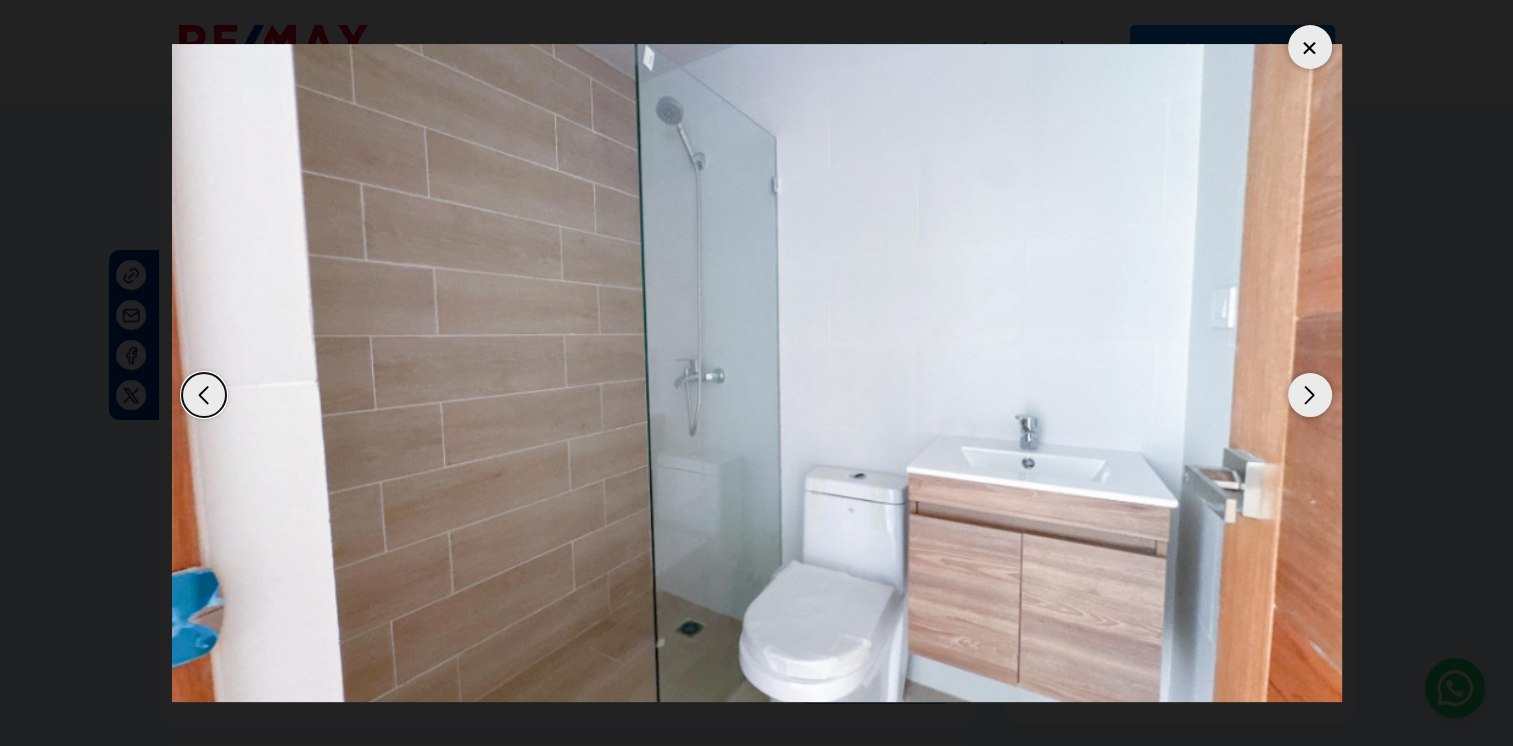 click at bounding box center [1310, 395] 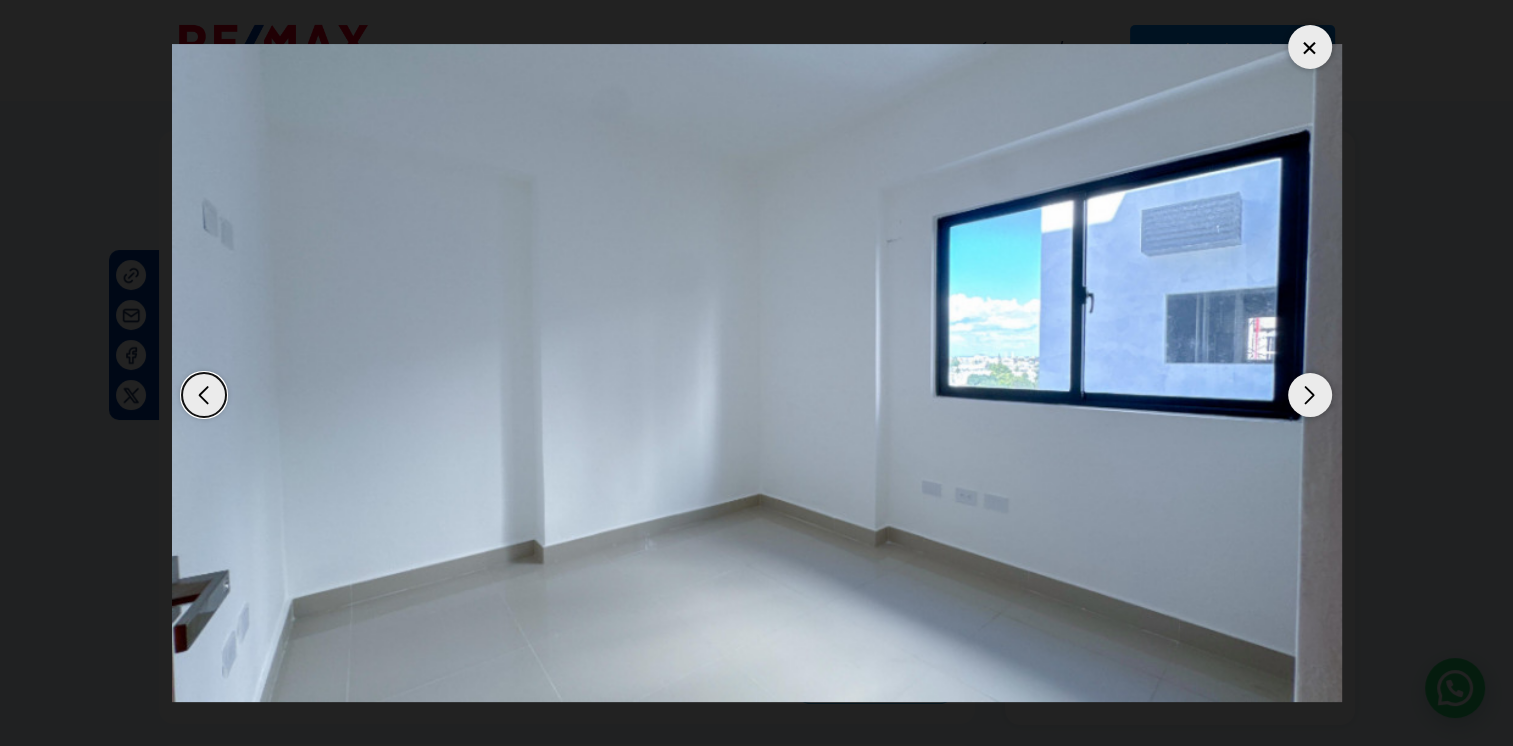 click at bounding box center (1310, 395) 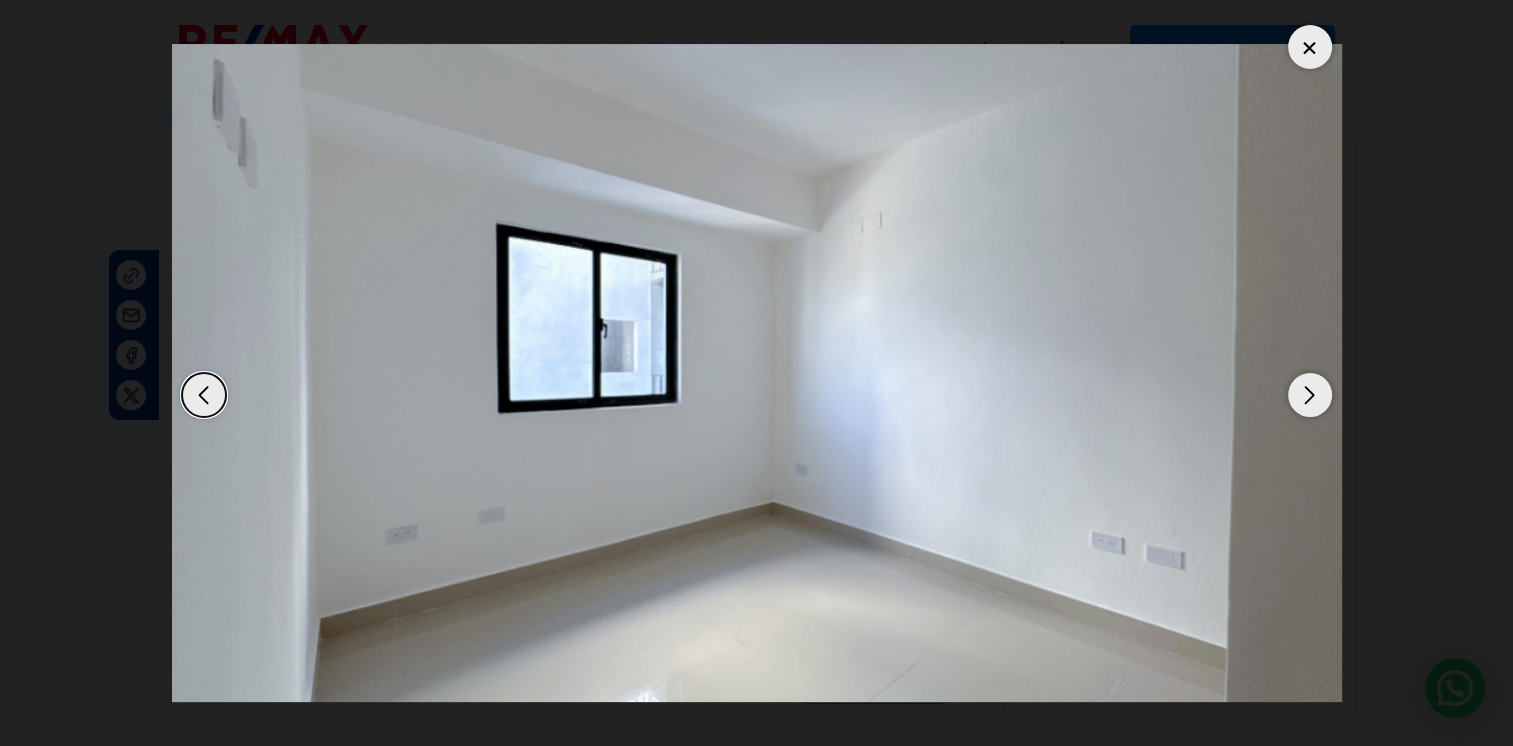 click at bounding box center (1310, 395) 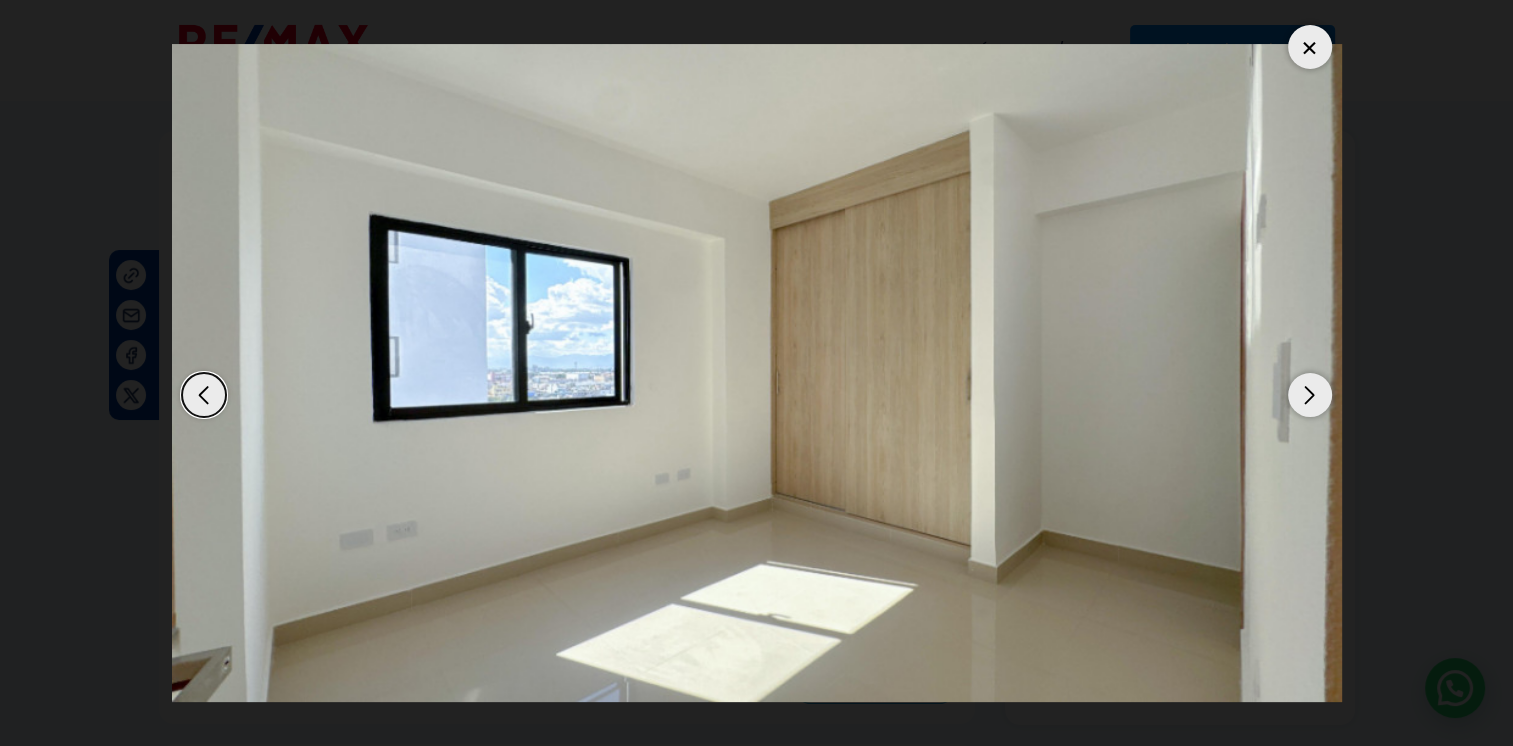 click at bounding box center [1310, 395] 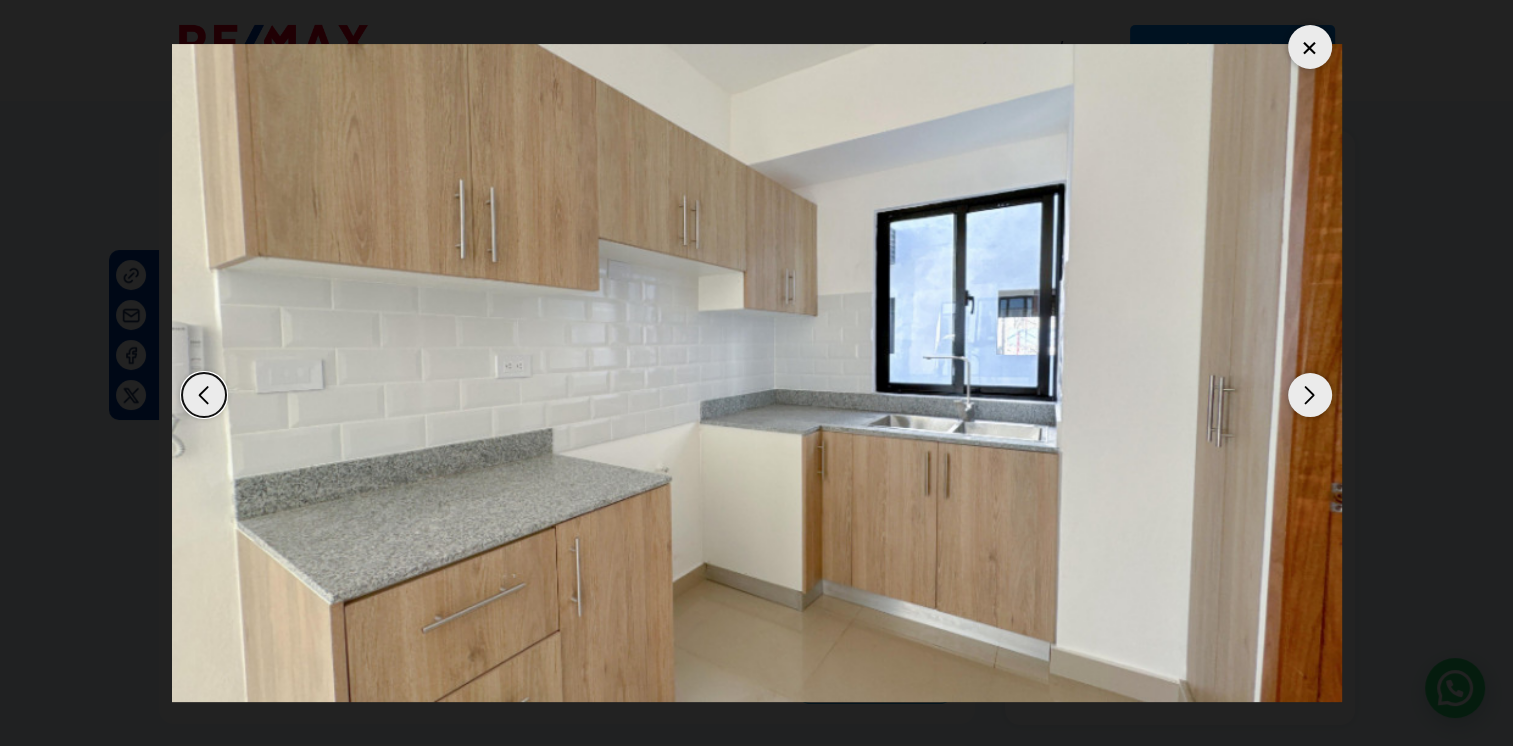 click at bounding box center (1310, 395) 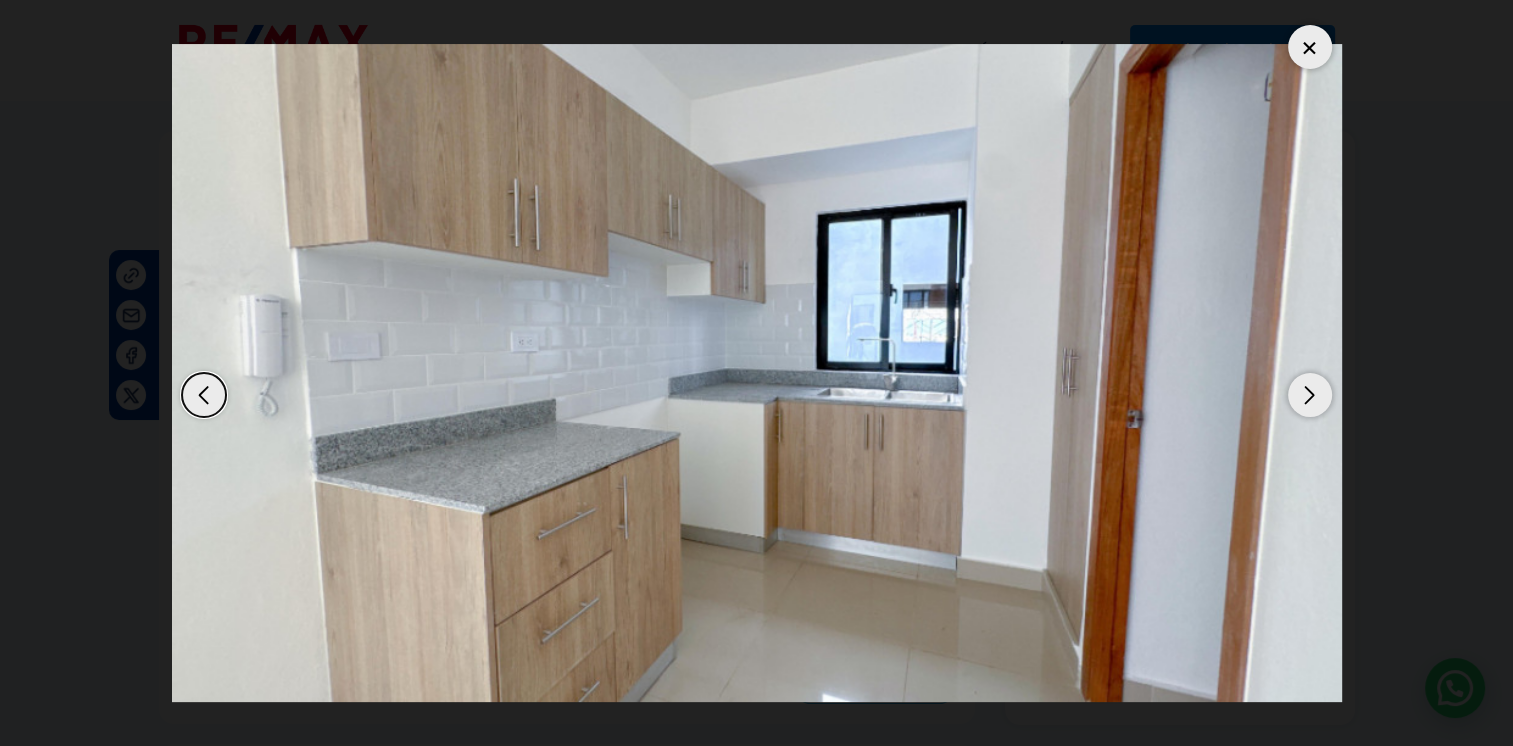 click at bounding box center (1310, 47) 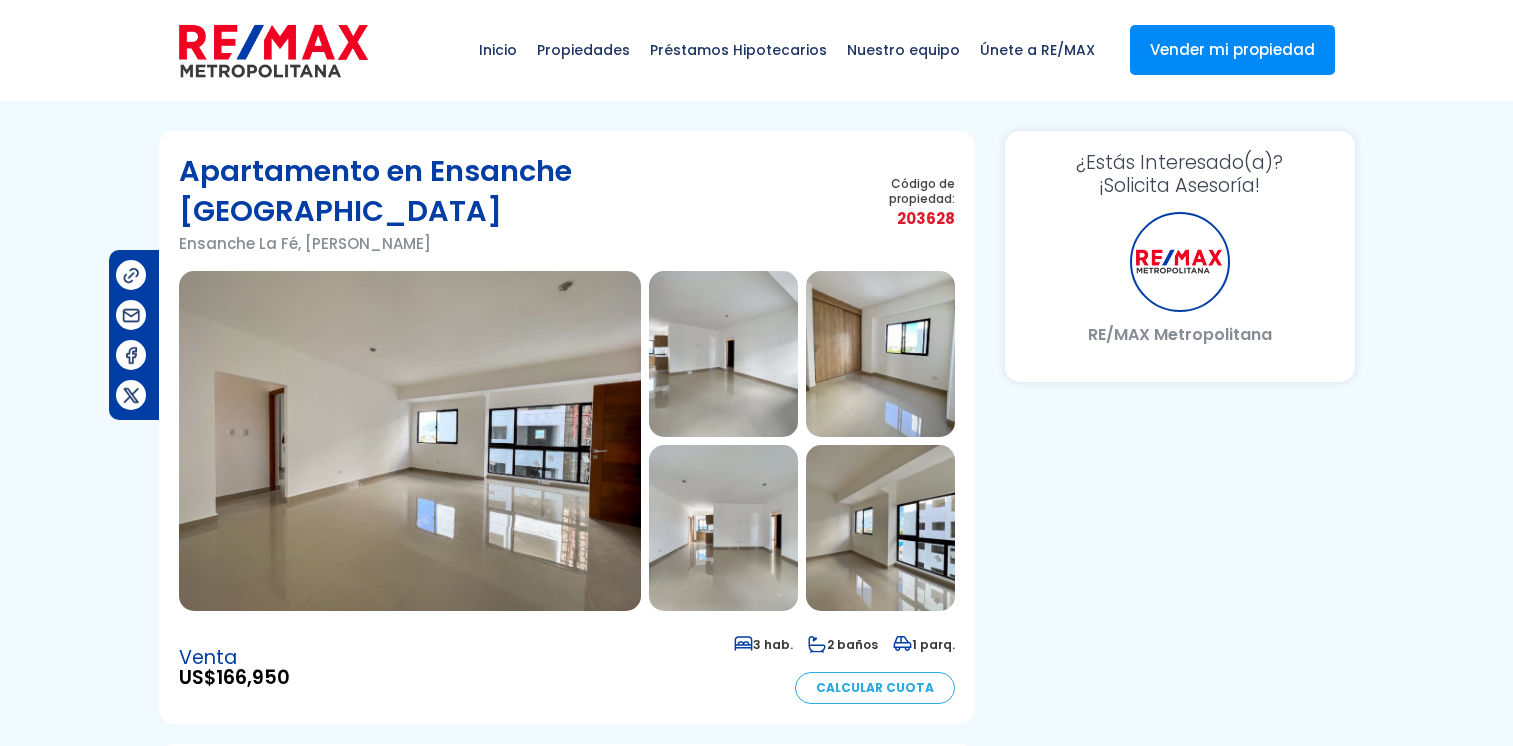 scroll, scrollTop: 0, scrollLeft: 0, axis: both 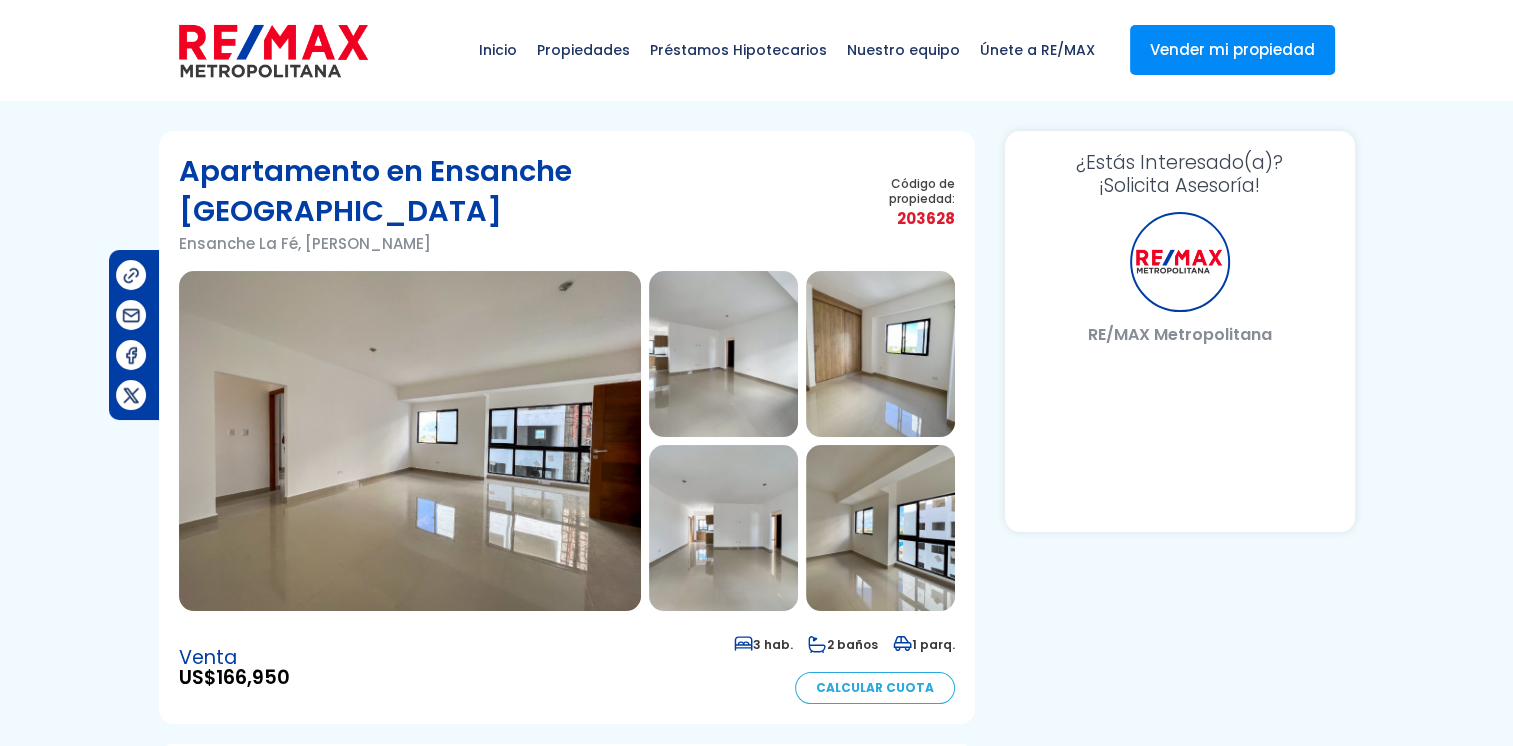 select on "DO" 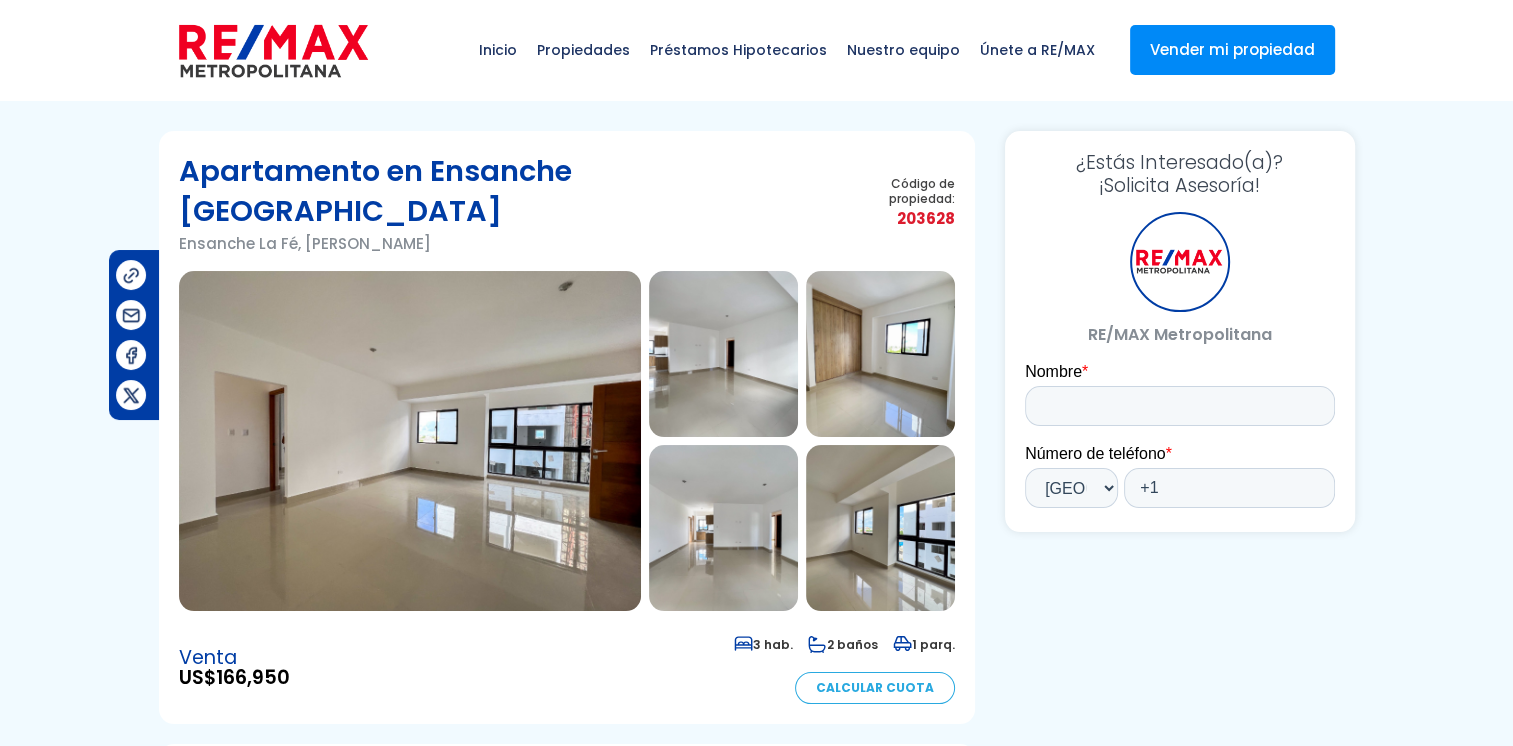 scroll, scrollTop: 0, scrollLeft: 0, axis: both 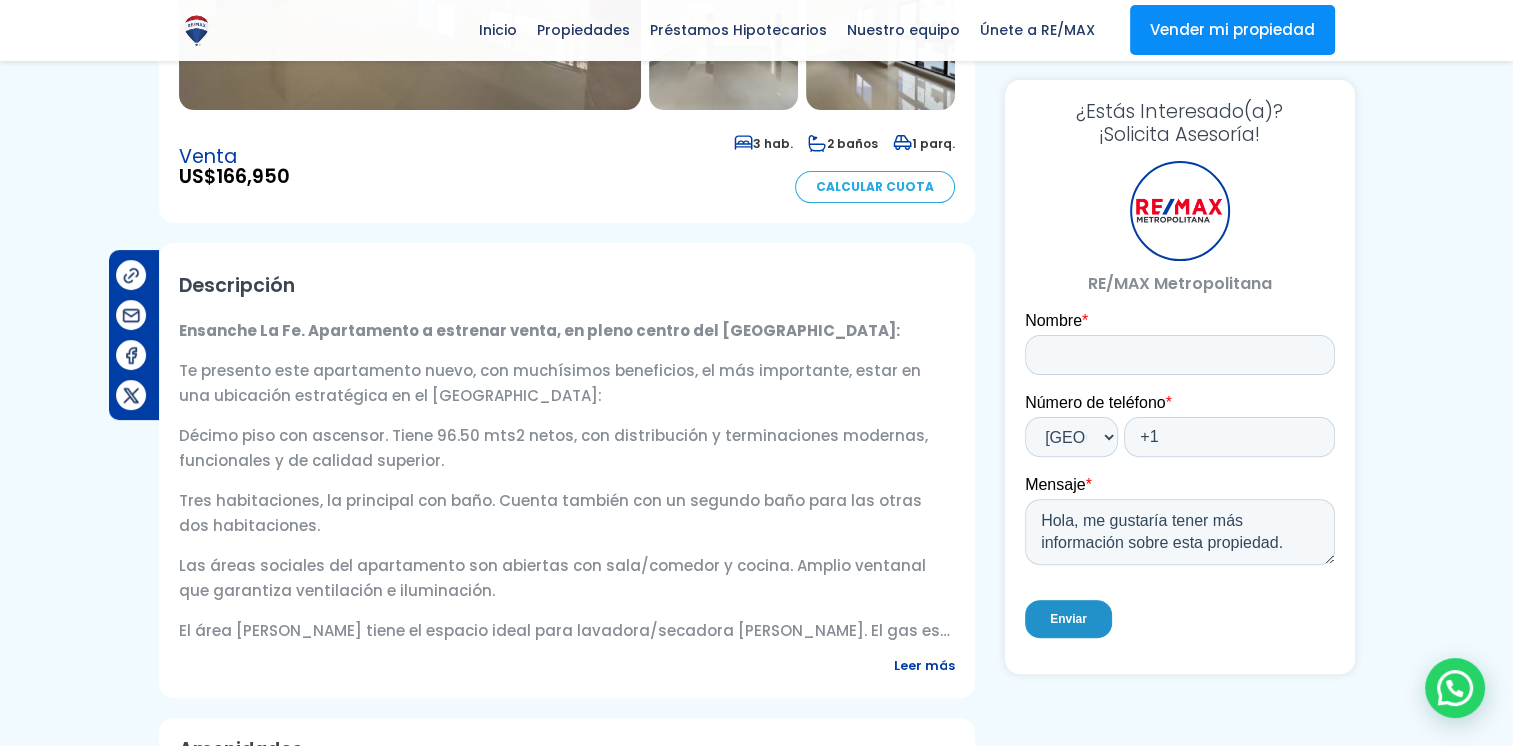 click on "Leer más" at bounding box center (924, 665) 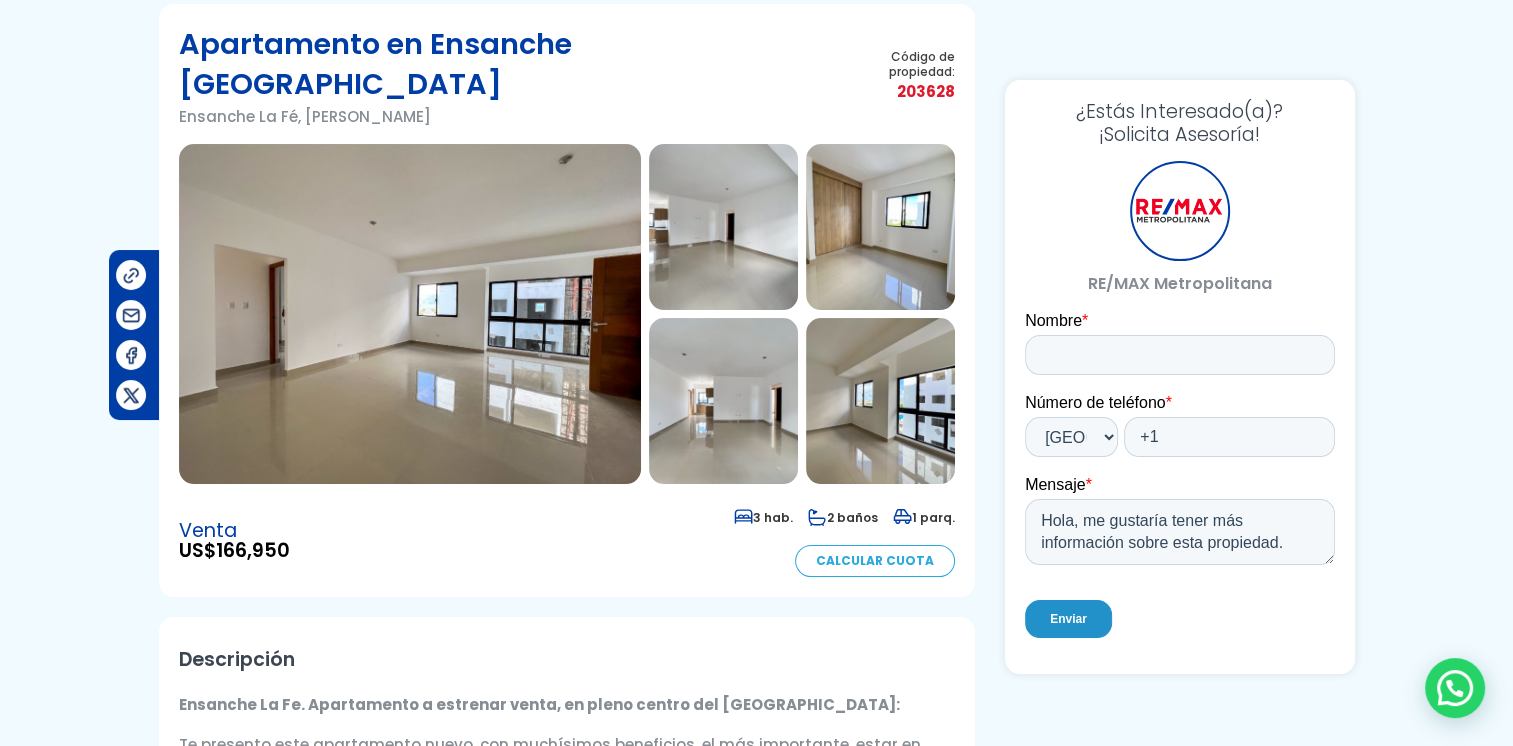 scroll, scrollTop: 100, scrollLeft: 0, axis: vertical 